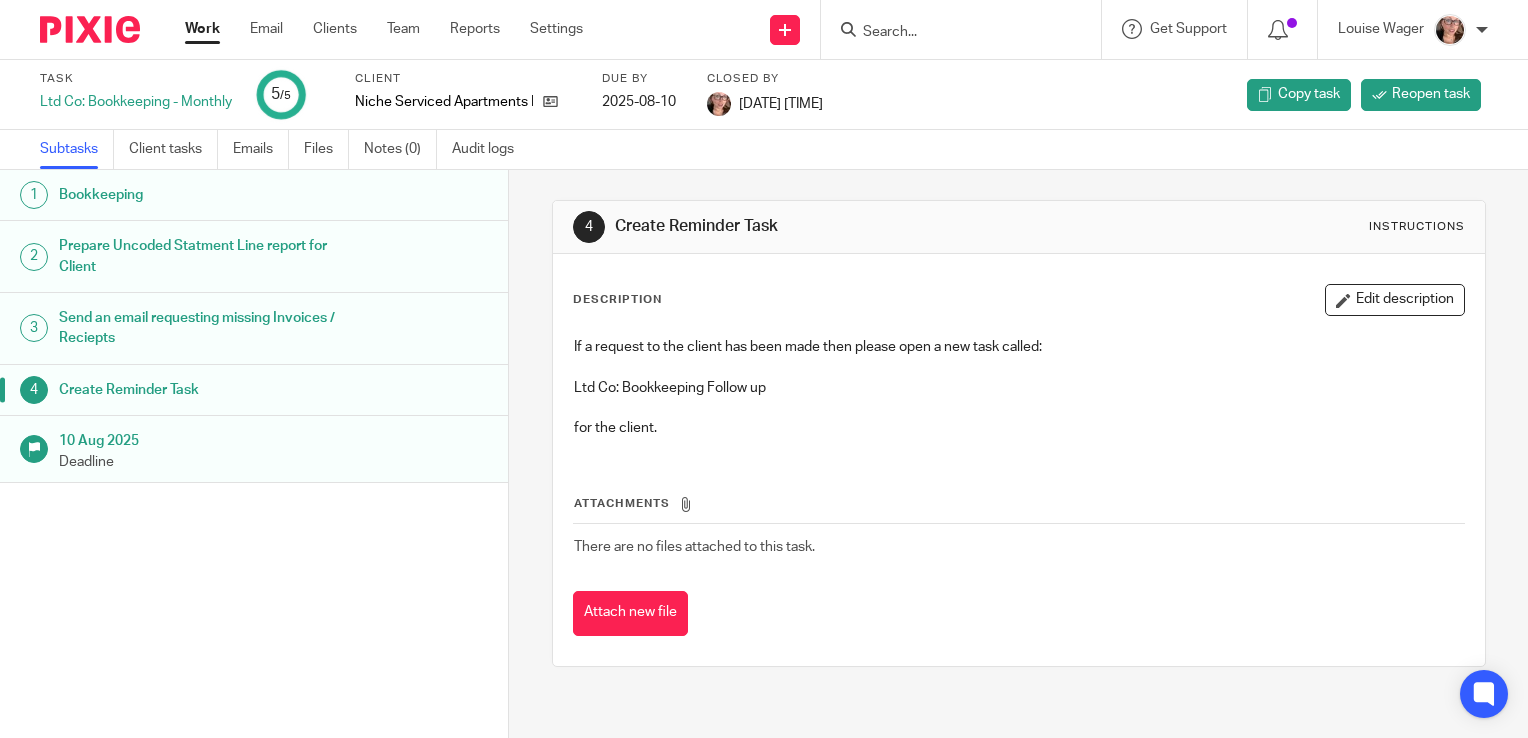 scroll, scrollTop: 0, scrollLeft: 0, axis: both 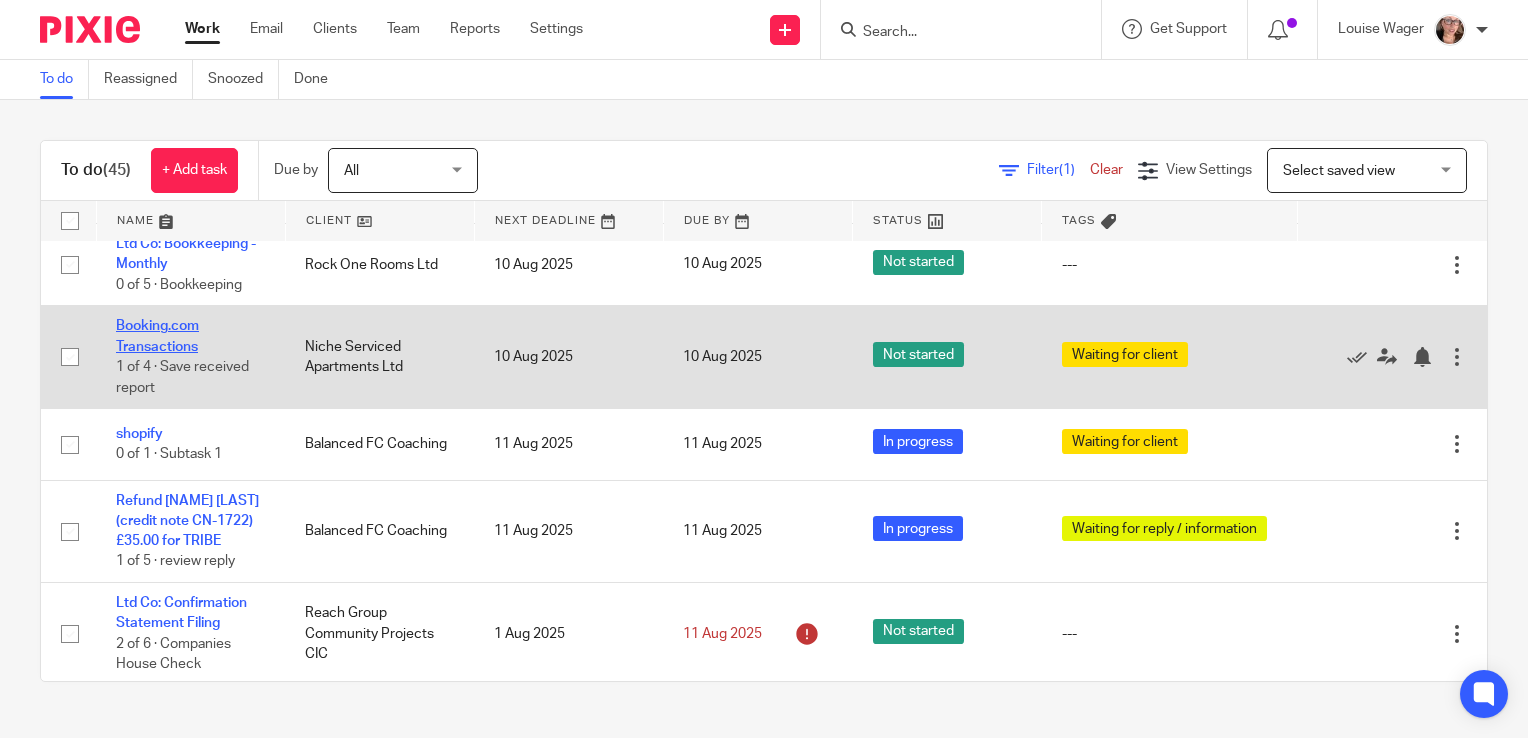 click on "Booking.com Transactions" at bounding box center [157, 336] 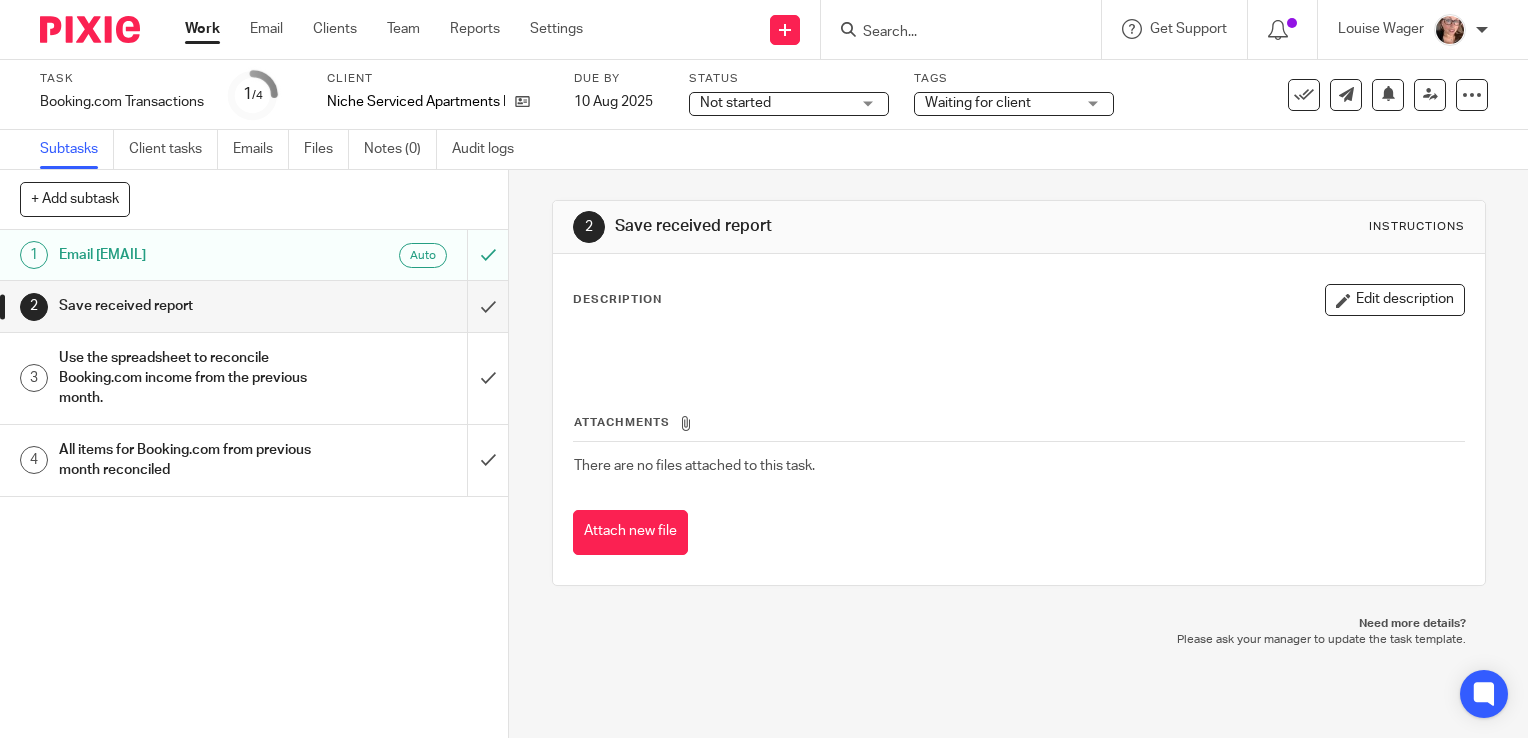 scroll, scrollTop: 0, scrollLeft: 0, axis: both 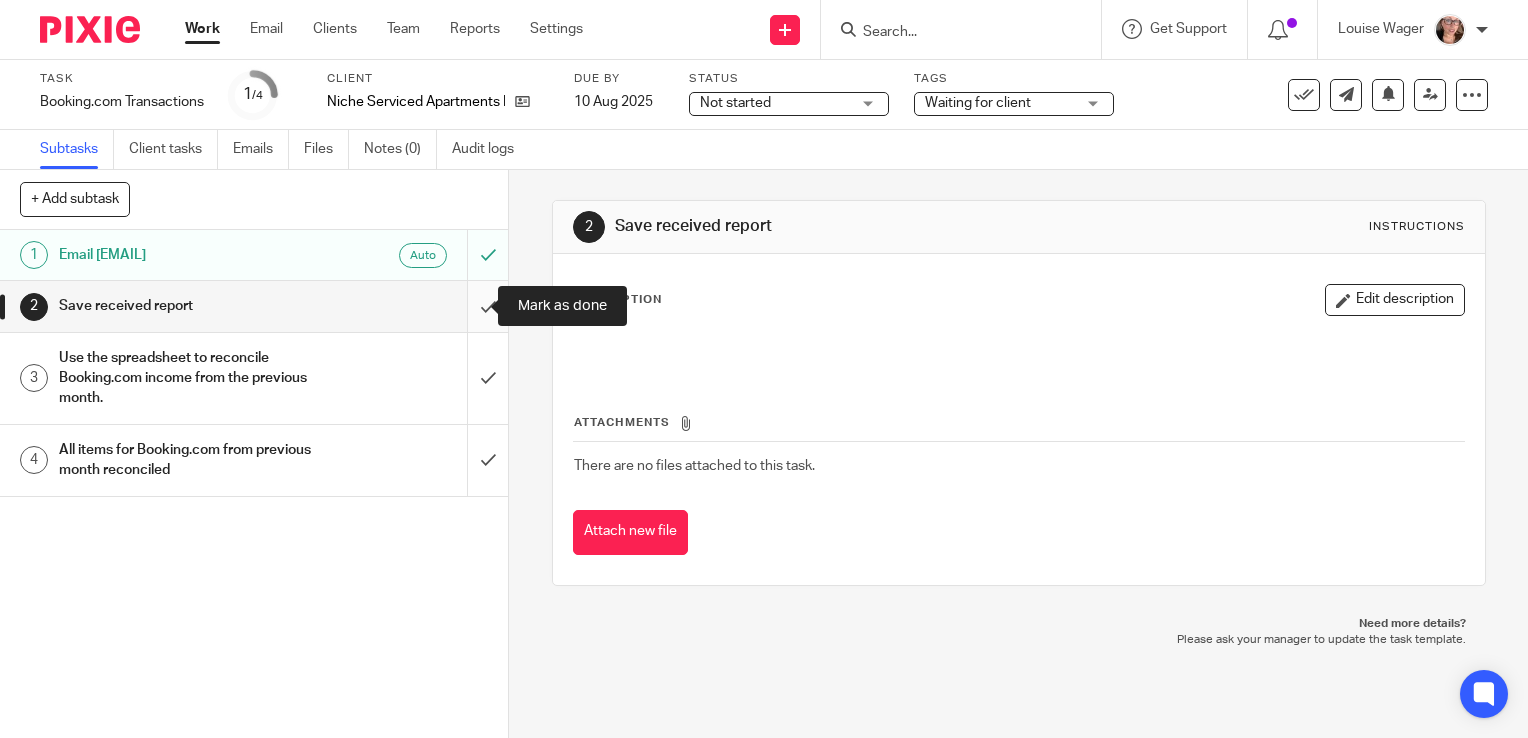 click at bounding box center (254, 306) 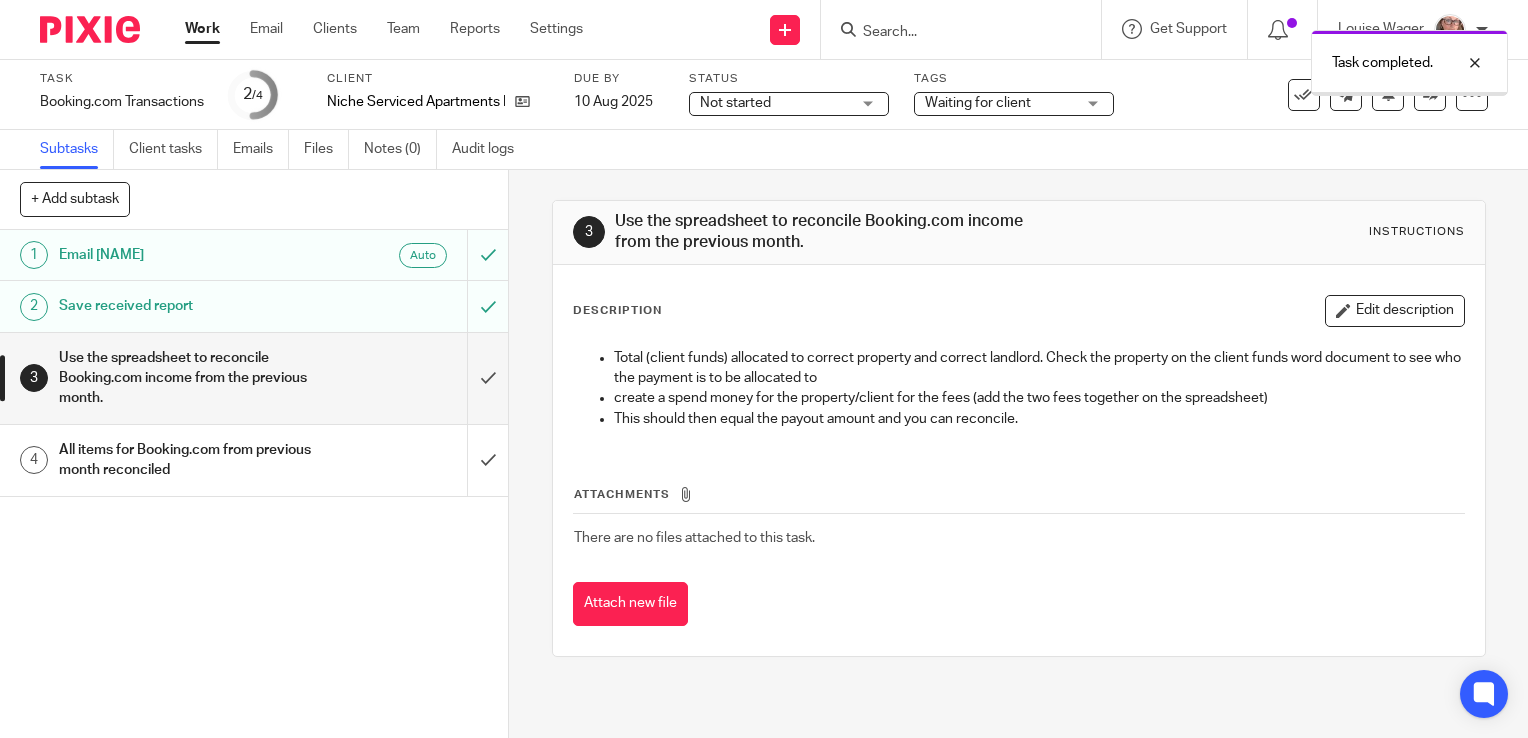 scroll, scrollTop: 0, scrollLeft: 0, axis: both 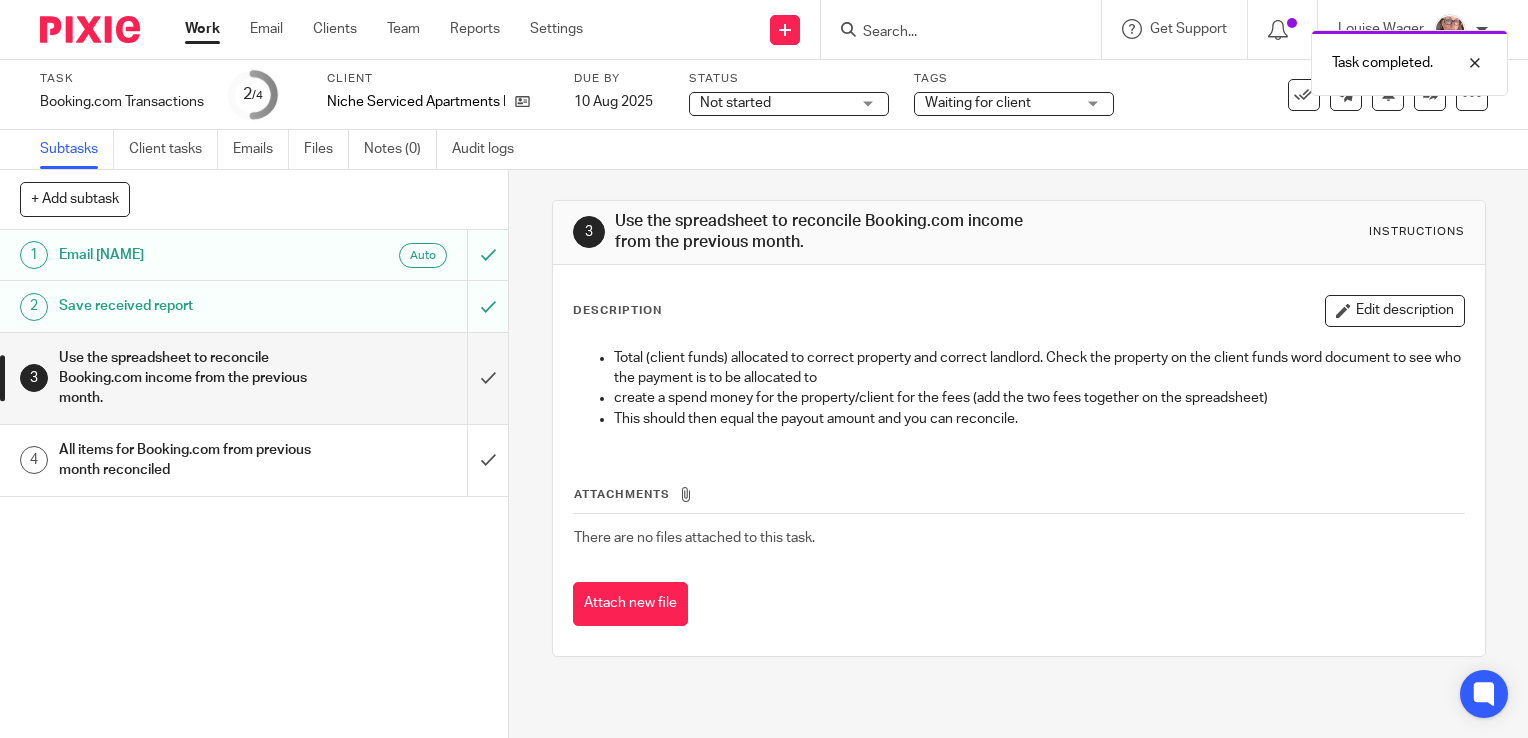 click on "Not started" at bounding box center [775, 103] 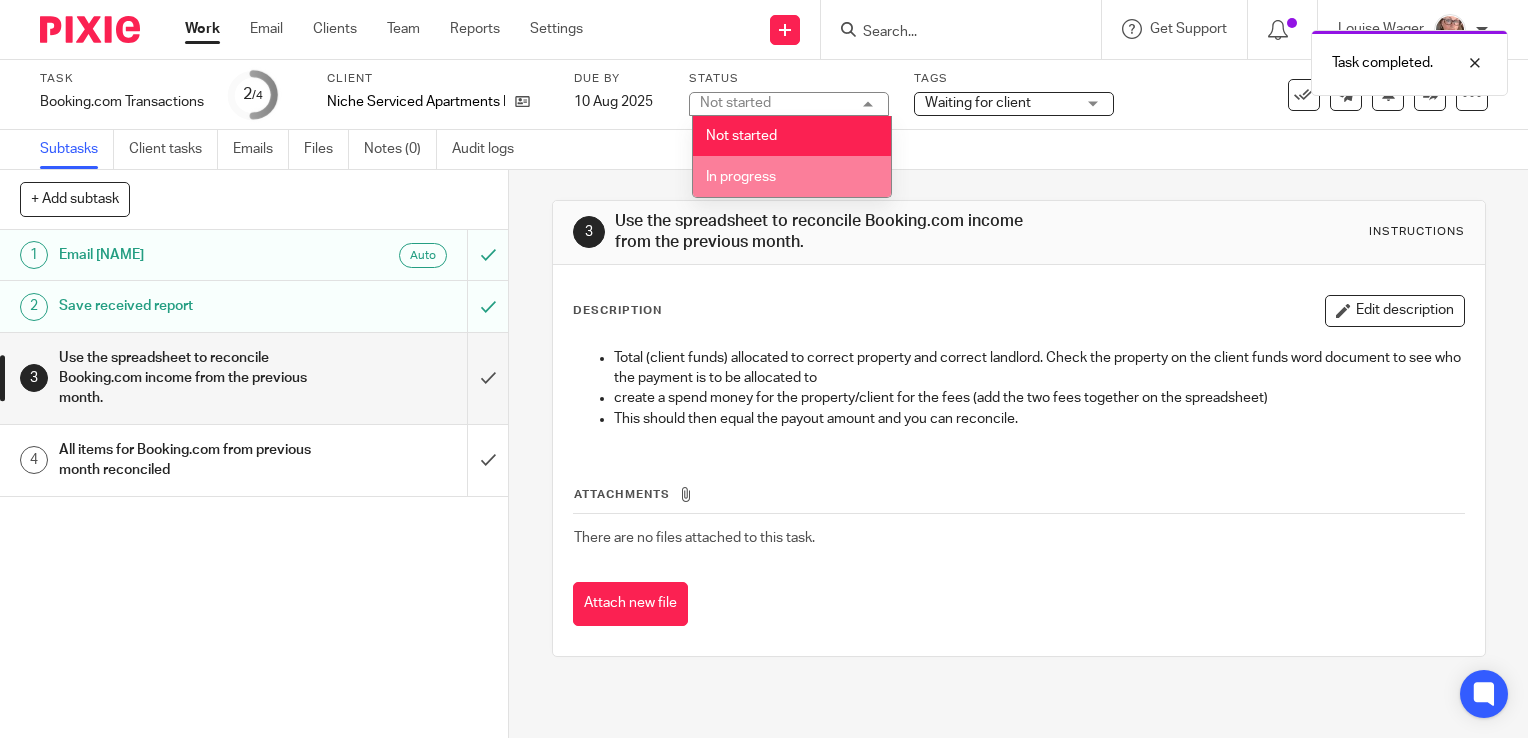 click on "In progress" at bounding box center [792, 176] 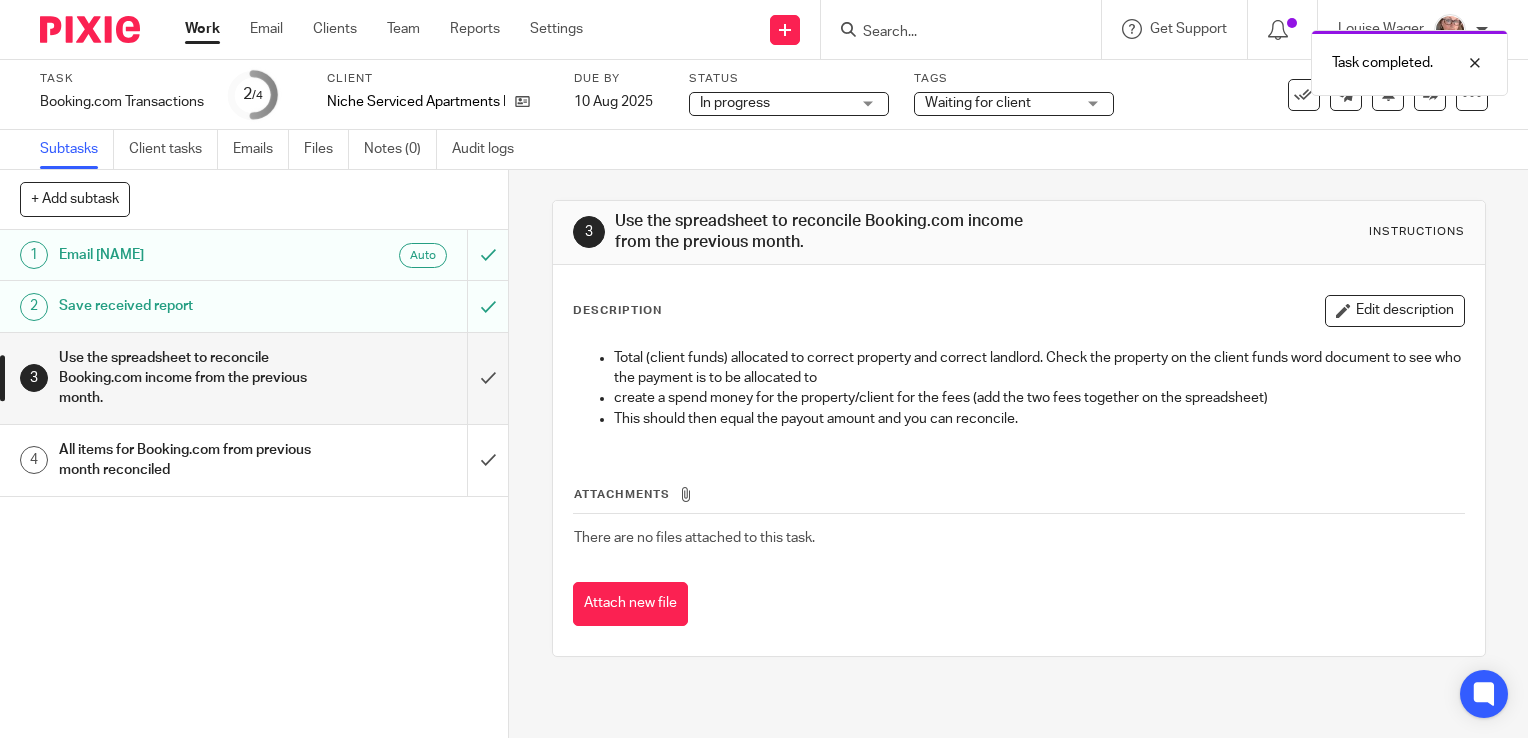 click on "Waiting for client" at bounding box center [1000, 103] 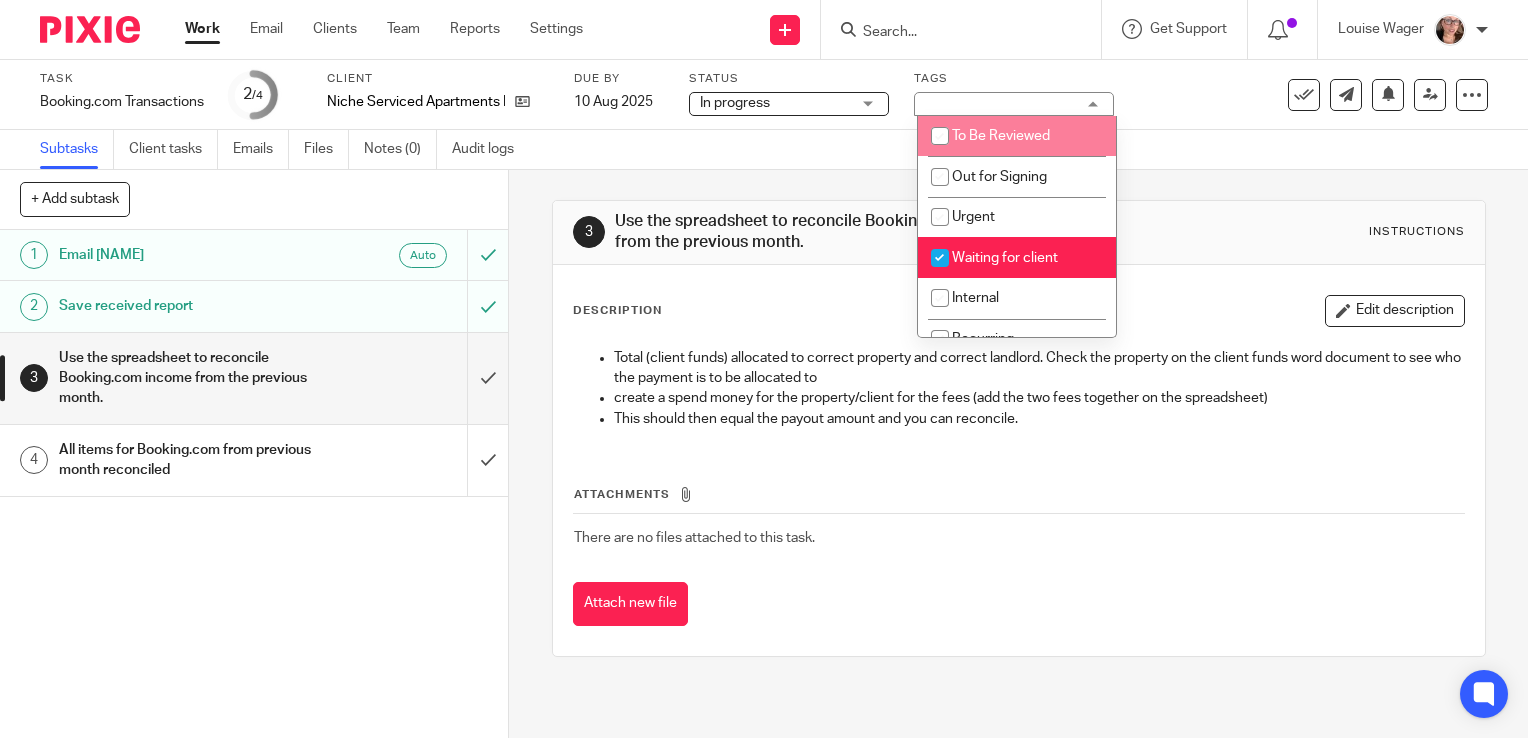 scroll, scrollTop: 86, scrollLeft: 0, axis: vertical 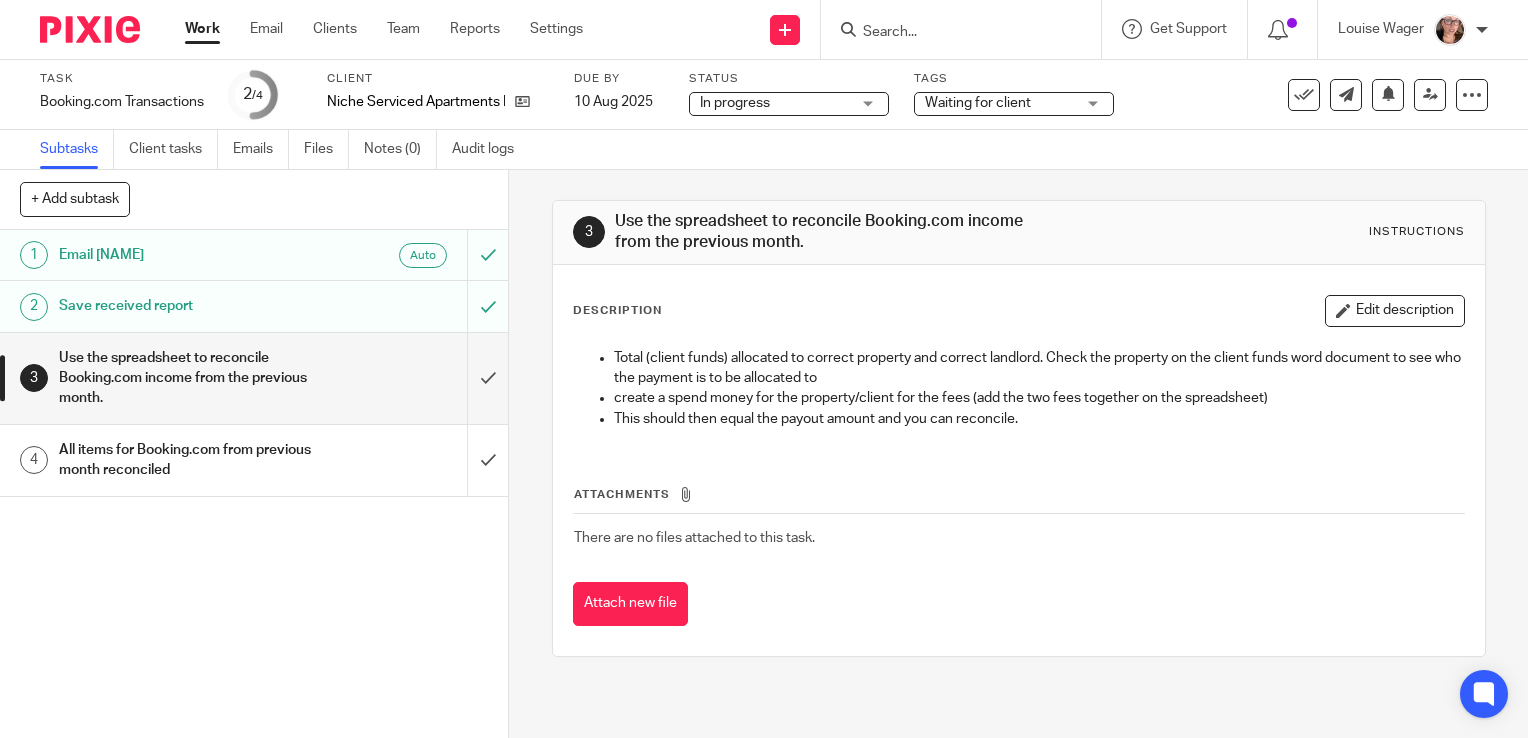 click on "Waiting for client" at bounding box center (1014, 104) 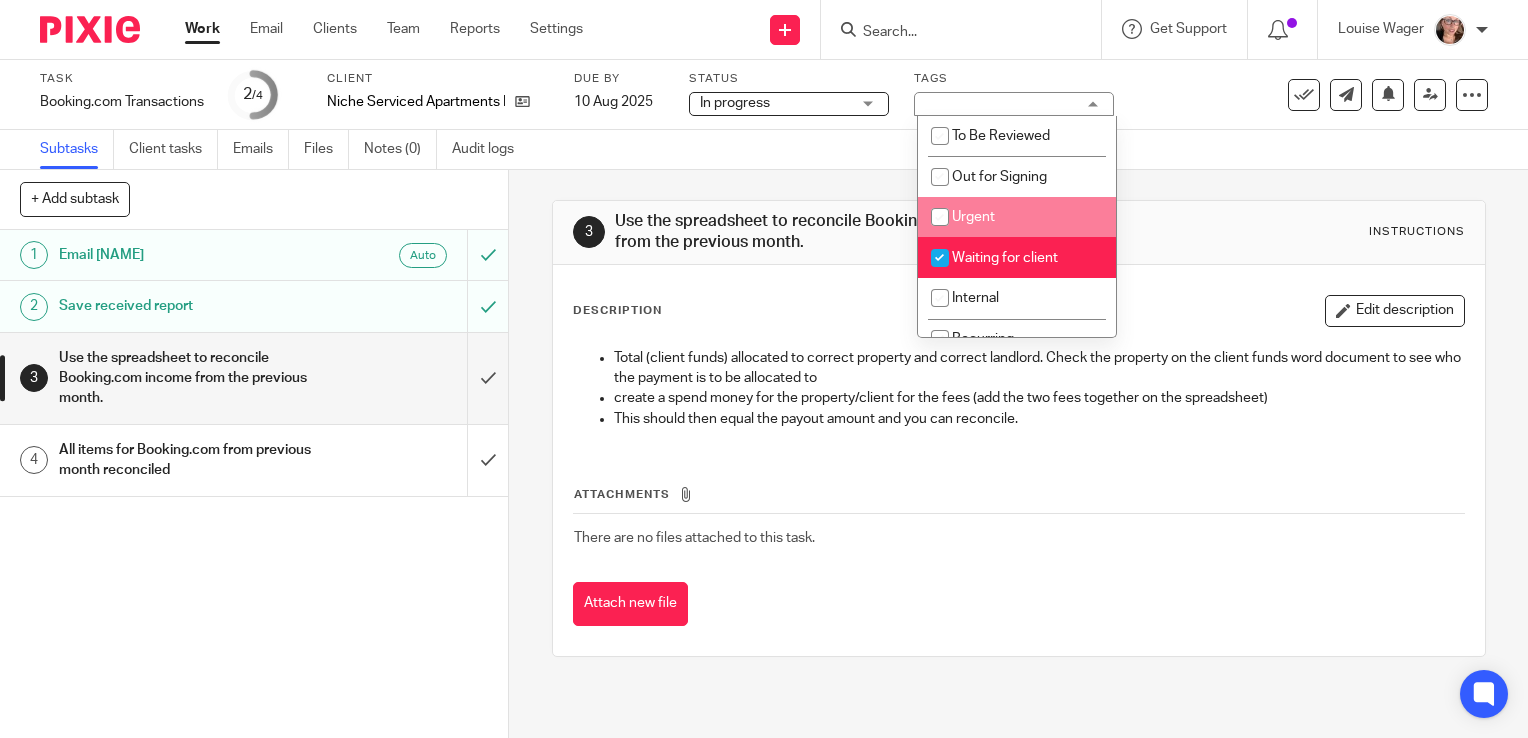 scroll, scrollTop: 86, scrollLeft: 0, axis: vertical 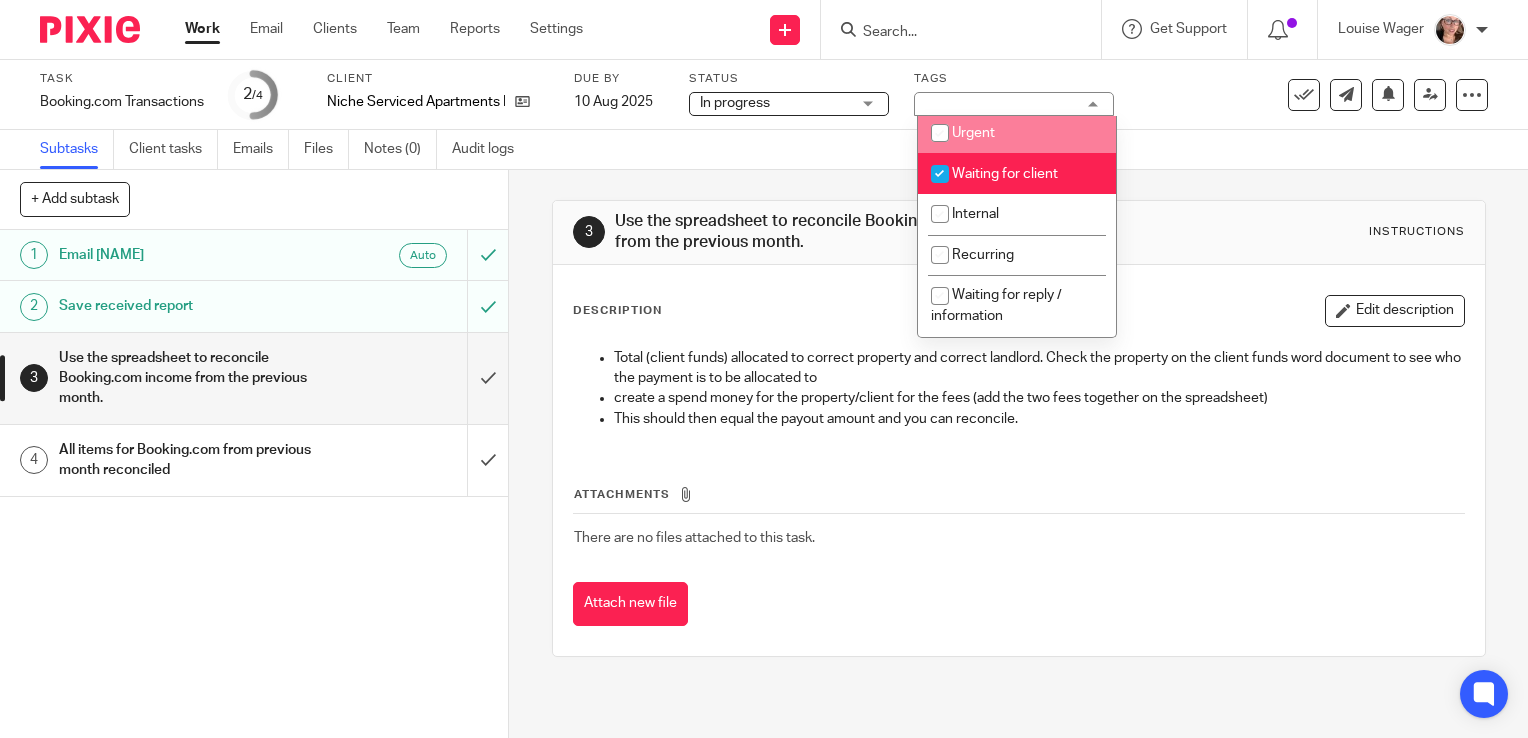 click on "3
Use the spreadsheet to reconcile Booking.com income from the previous month.
Instructions
Description
Edit description
Total (client funds) allocated to correct property and correct landlord. Check the property on the client funds word document to see who the payment is to be allocated to create a spend money for the property/client for the fees (add the two fees together on the spreadsheet) This should then equal the payout amount and you can reconcile.           Attachments     There are no files attached to this task.   Attach new file" at bounding box center [1019, 428] 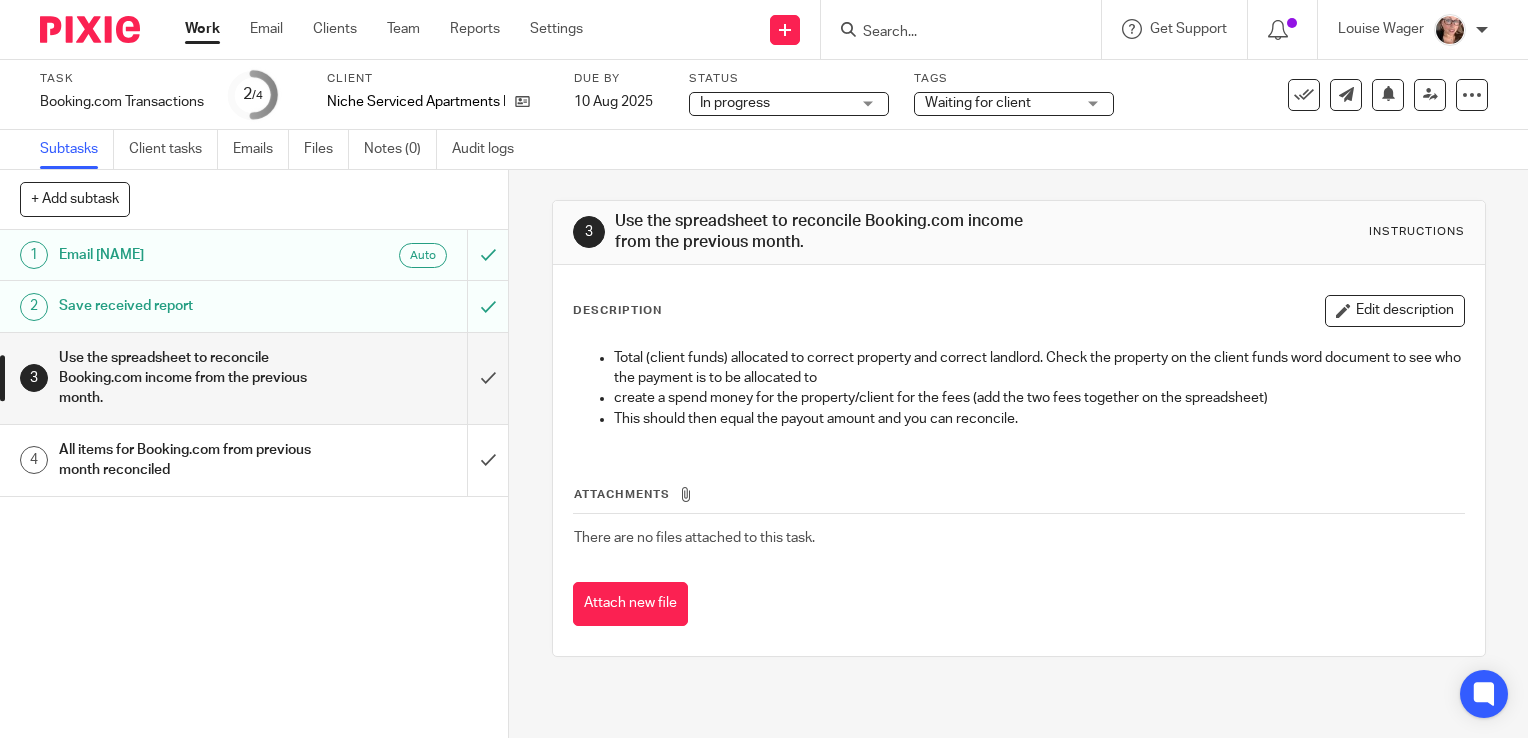 click on "Work
Email
Clients
Team
Reports
Settings
Work
Email
Clients
Team
Reports
Settings" at bounding box center (389, 29) 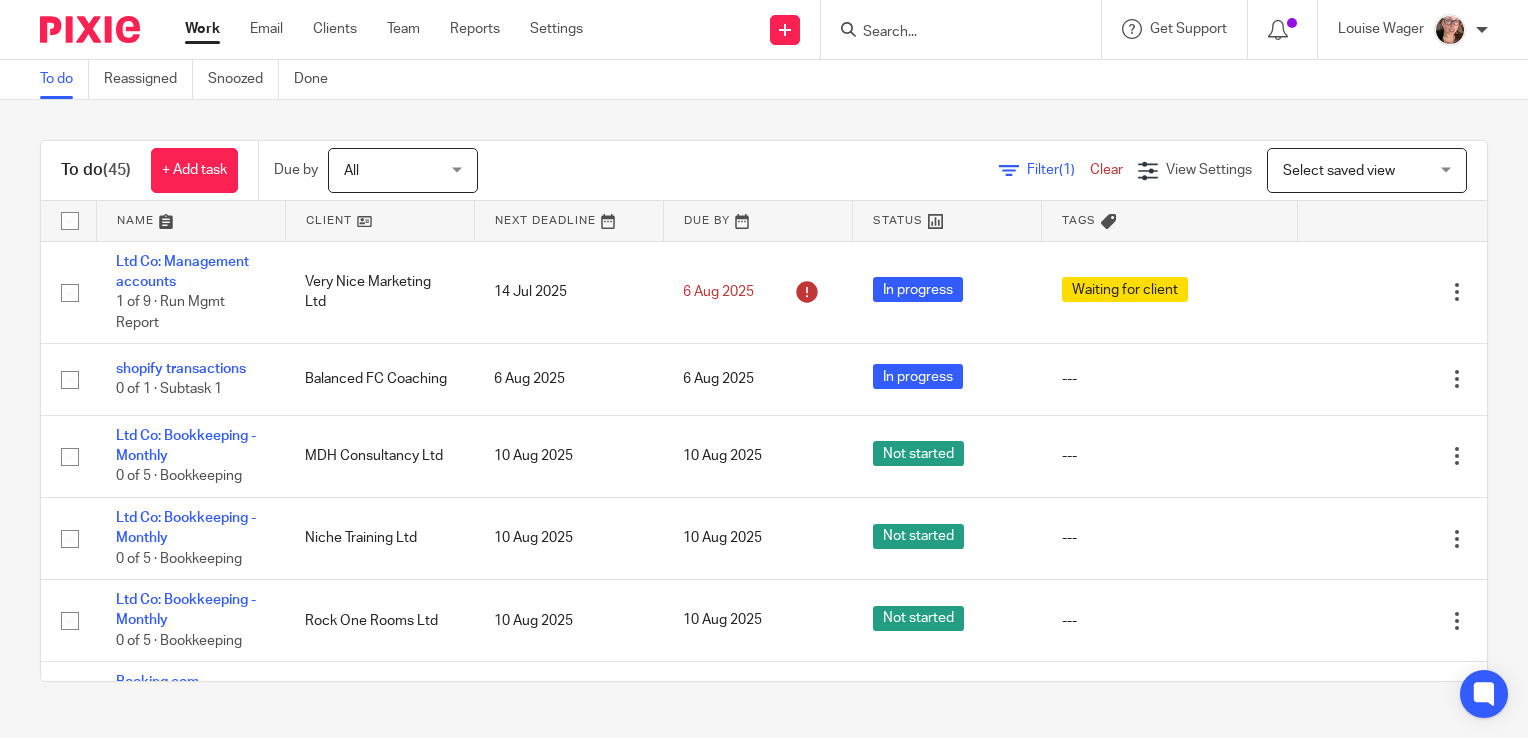 scroll, scrollTop: 0, scrollLeft: 0, axis: both 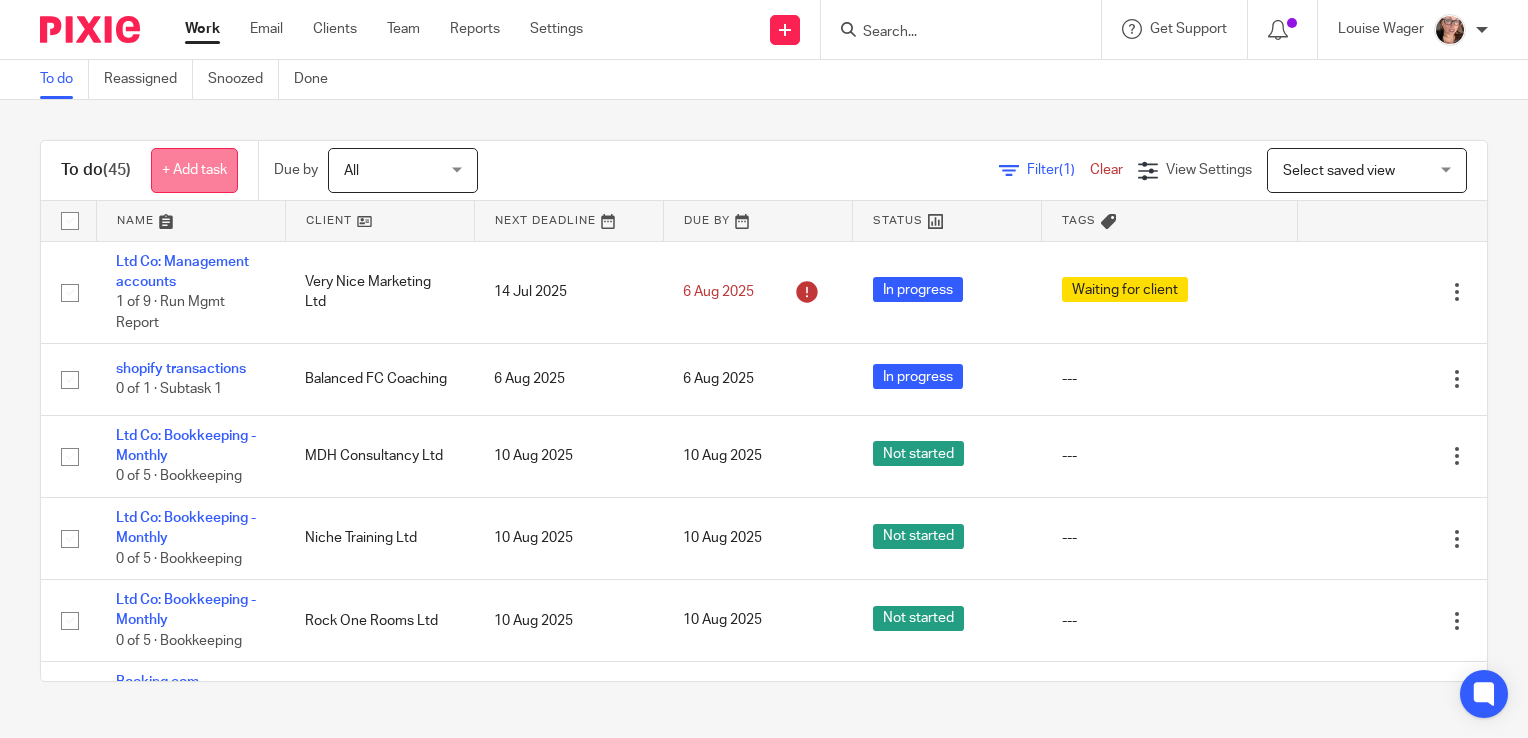 click on "+ Add task" at bounding box center [194, 170] 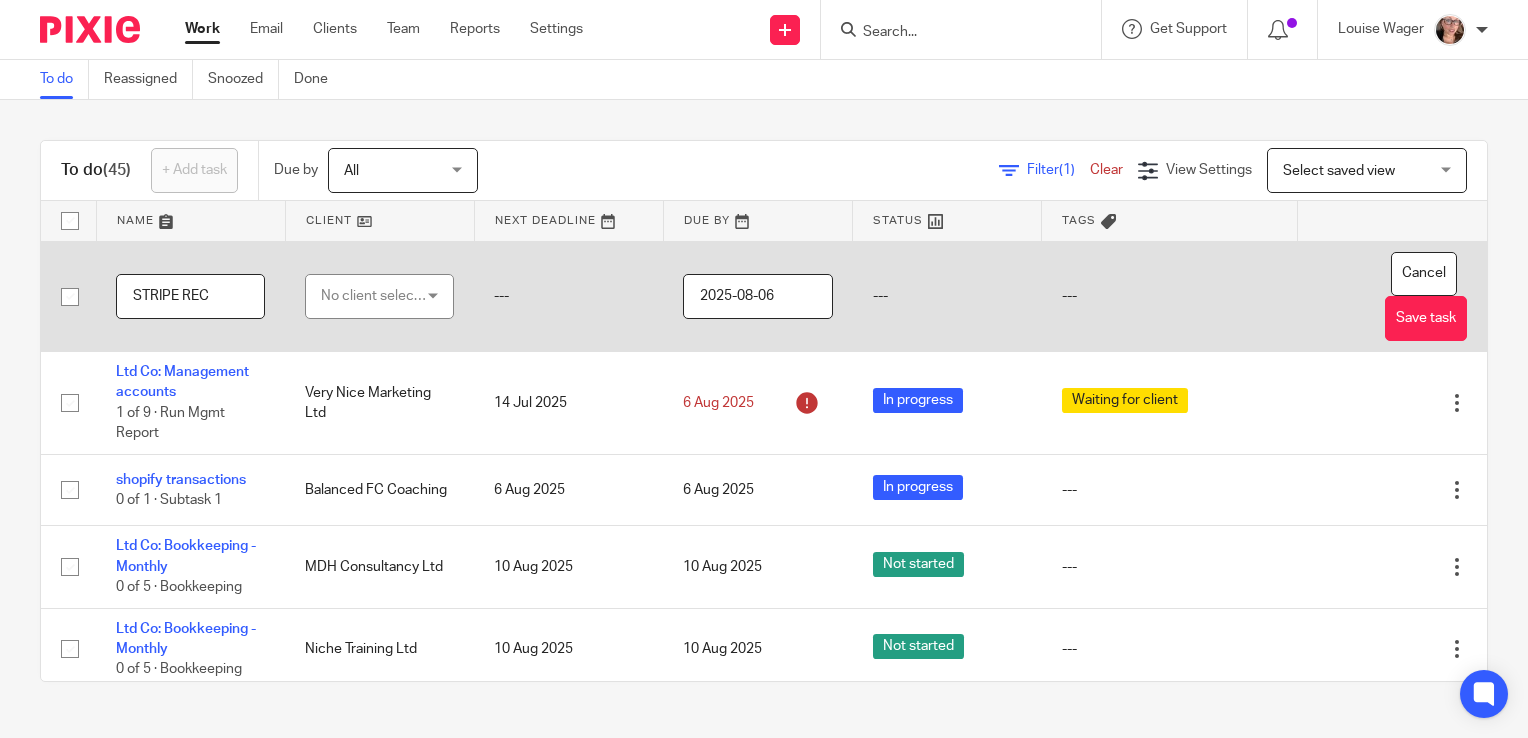 type on "STRIPE REC" 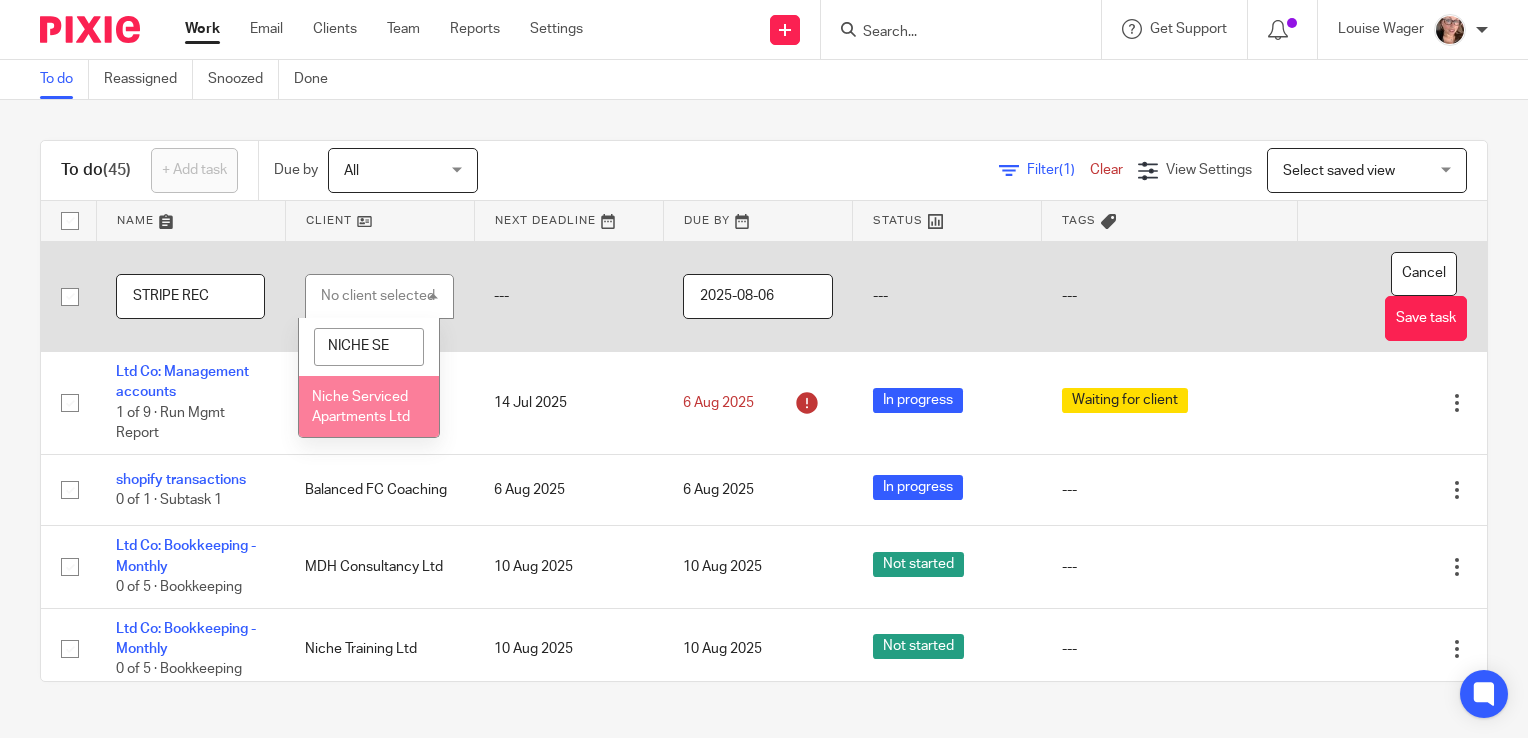 type on "NICHE SE" 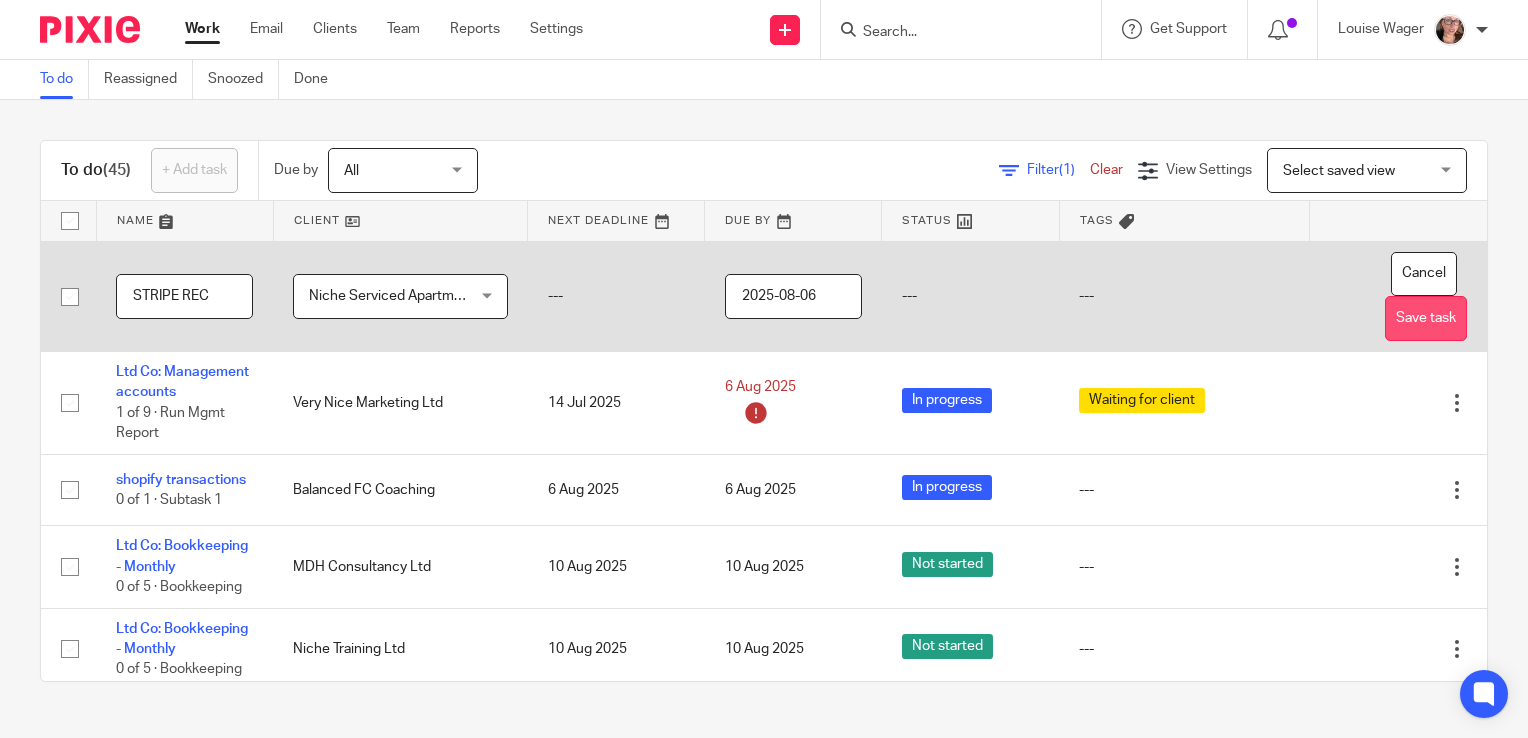 click on "Save task" at bounding box center [1426, 318] 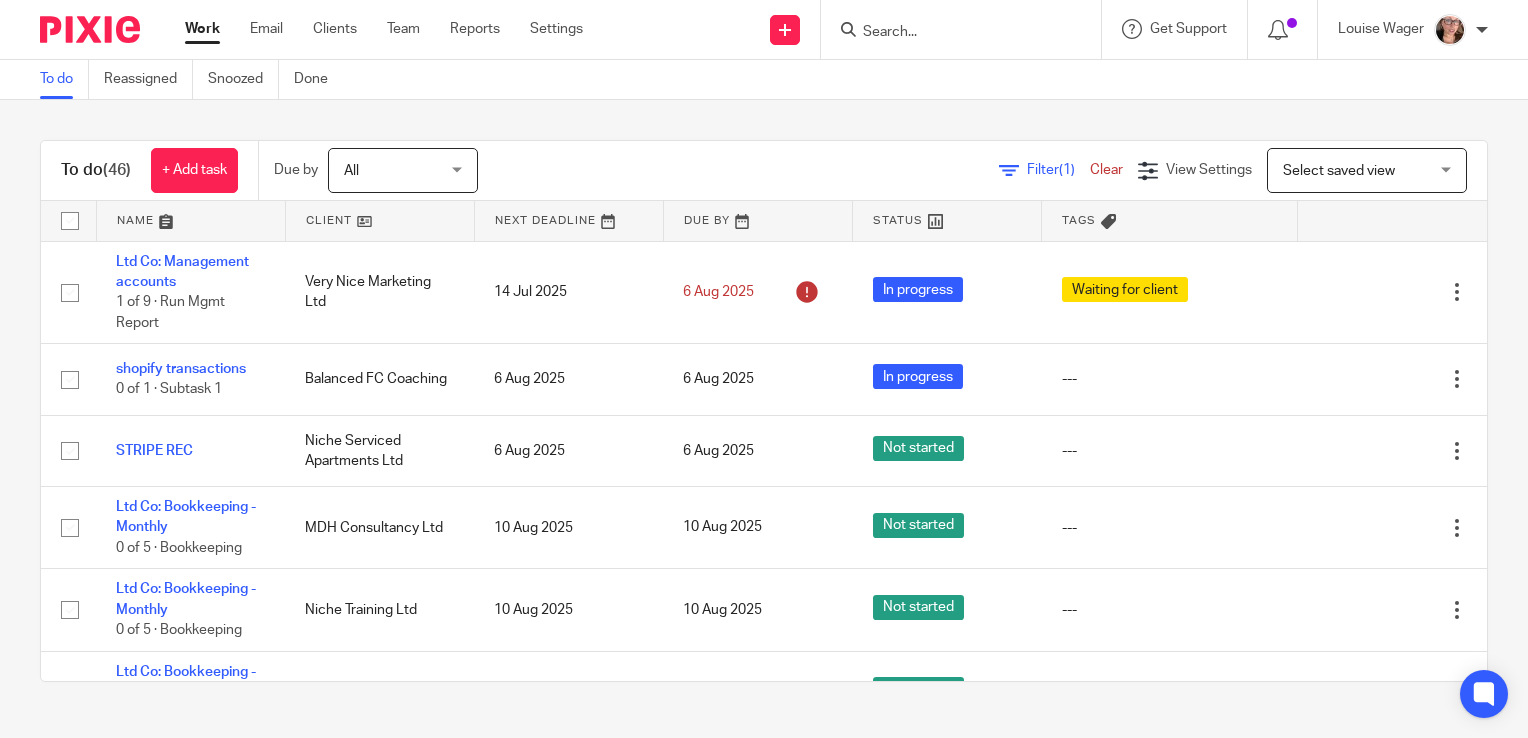 scroll, scrollTop: 0, scrollLeft: 0, axis: both 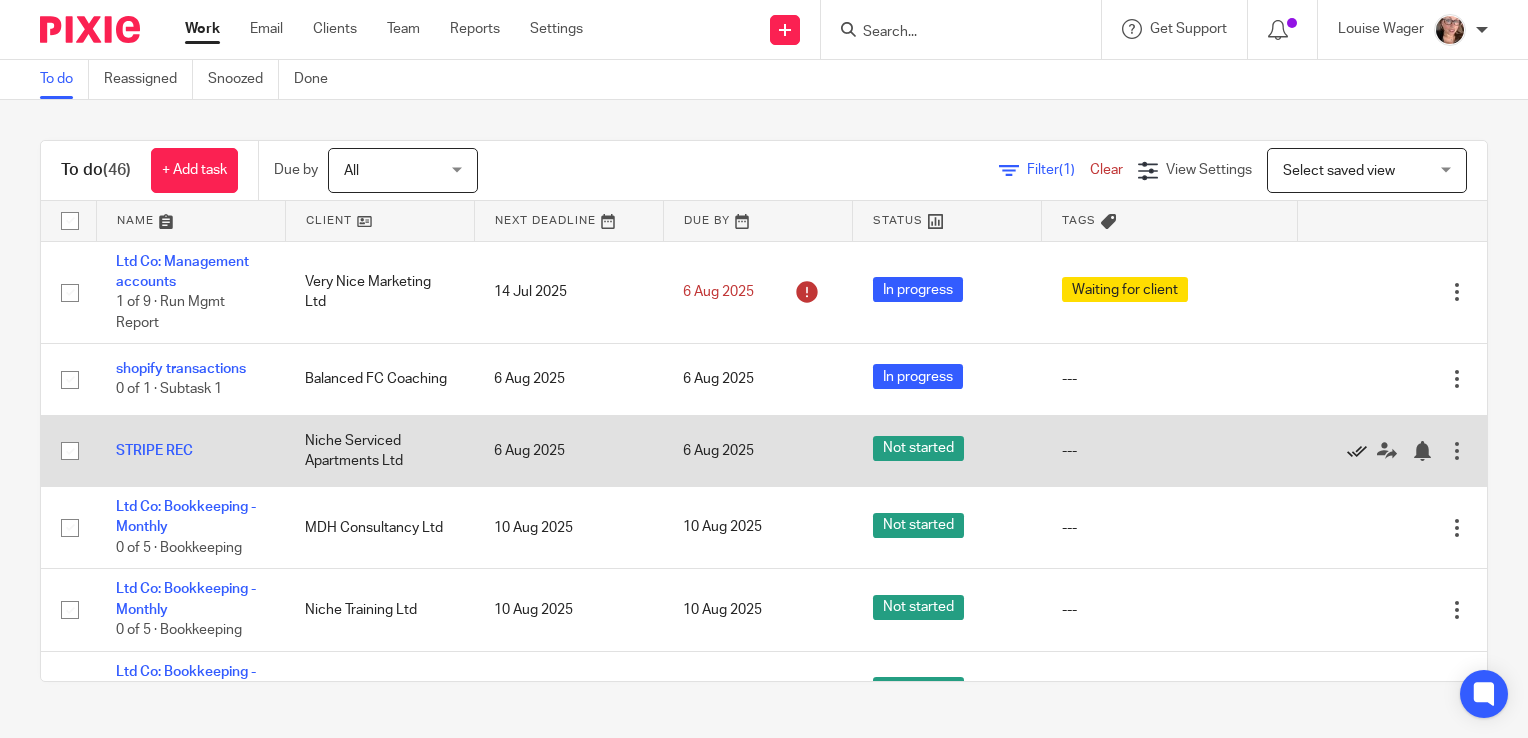 click at bounding box center (1357, 451) 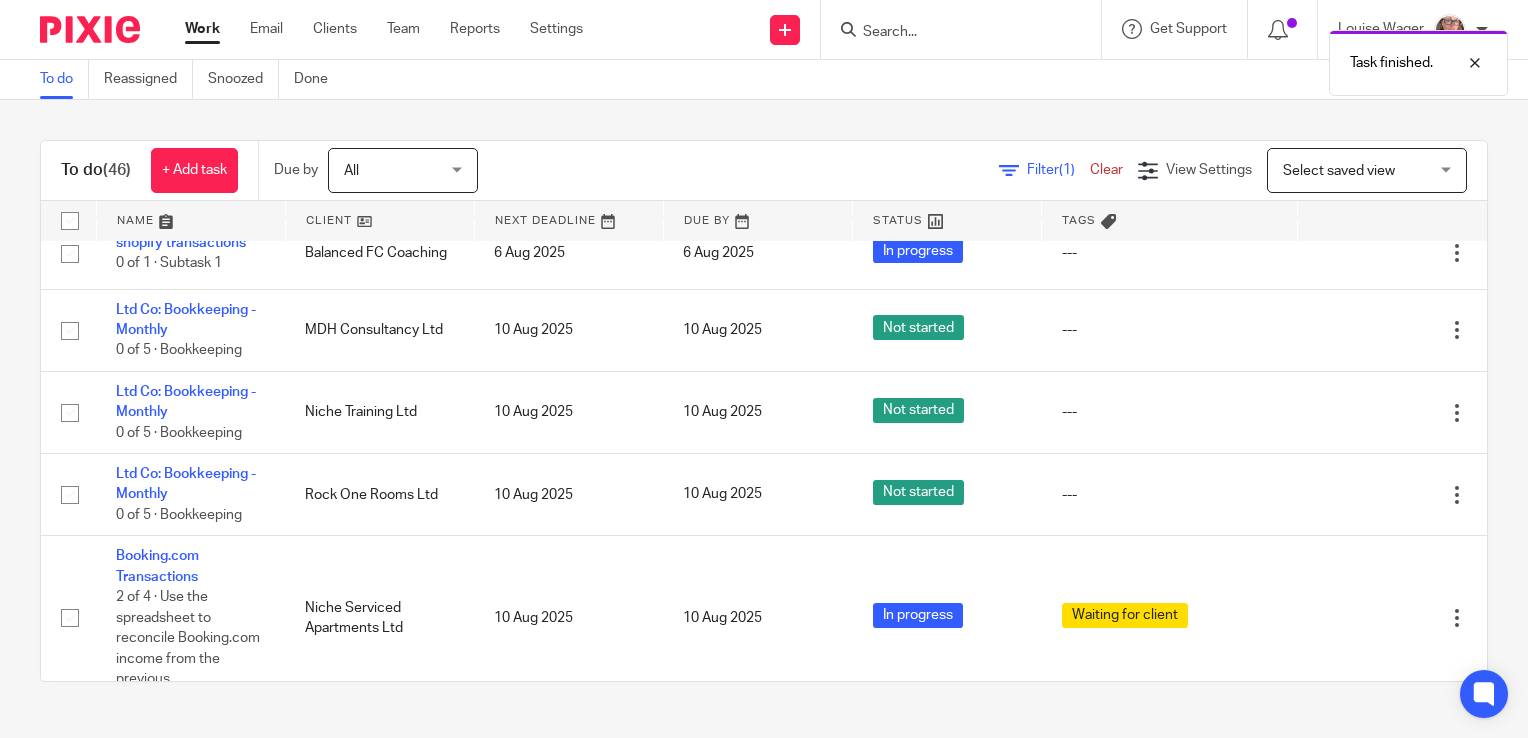 scroll, scrollTop: 135, scrollLeft: 0, axis: vertical 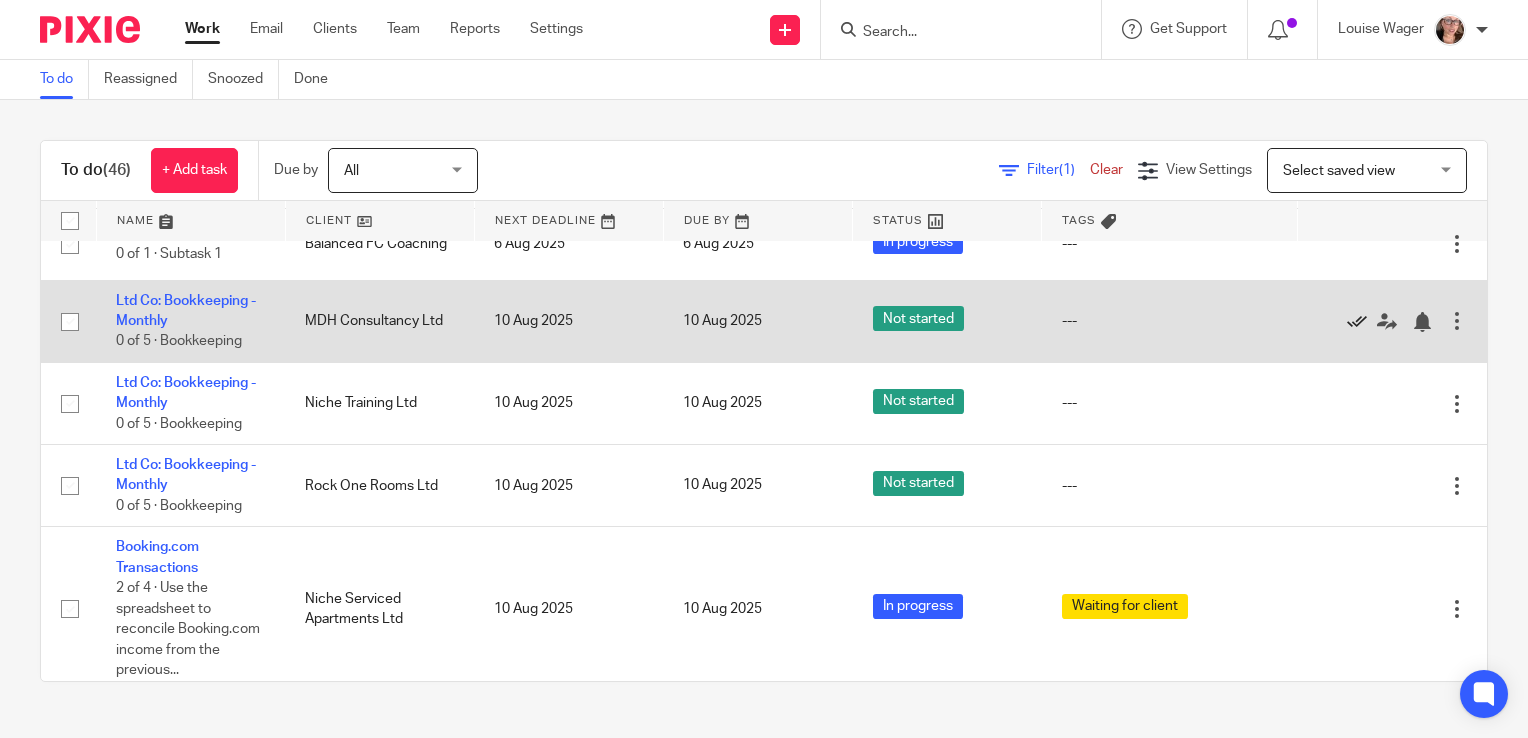 click at bounding box center (1357, 322) 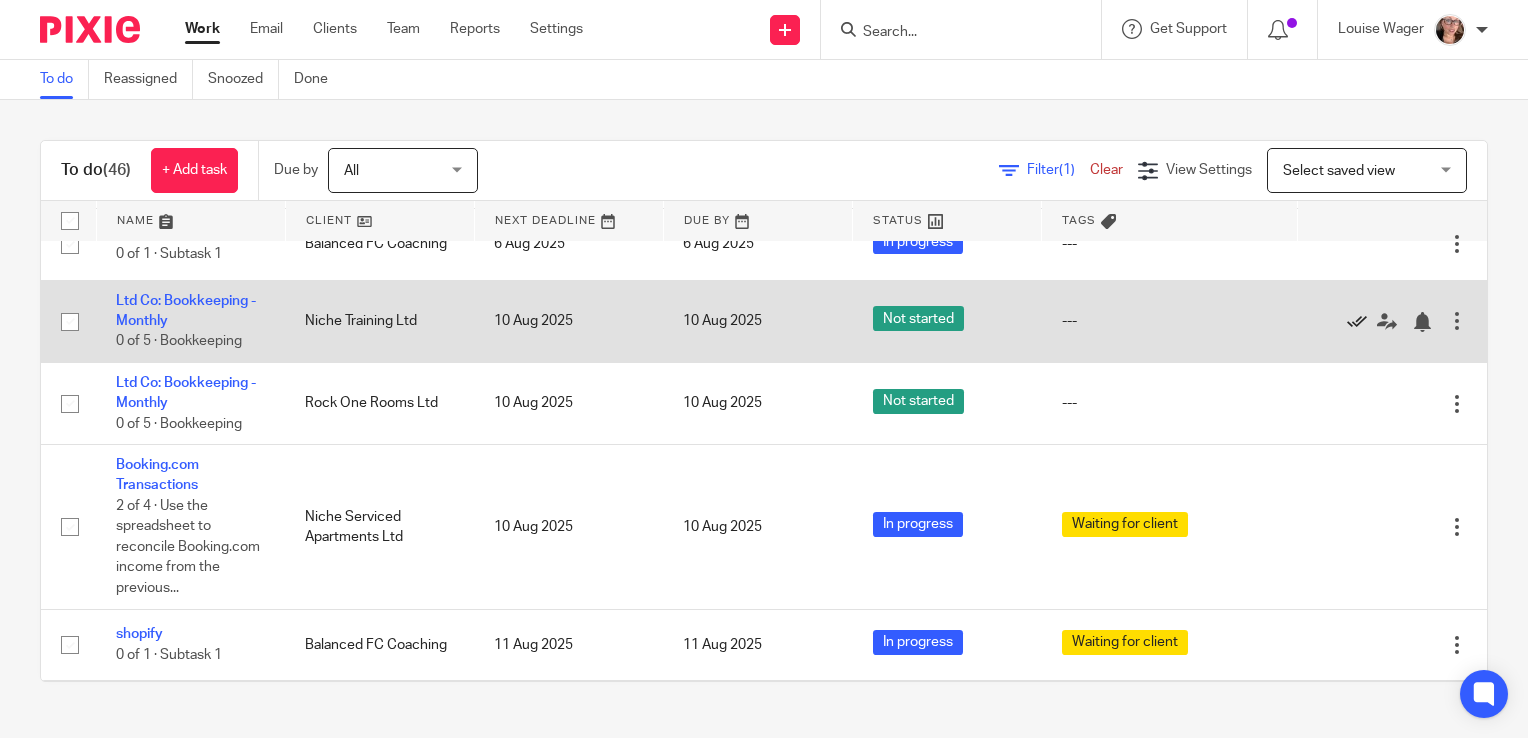 click at bounding box center [1357, 322] 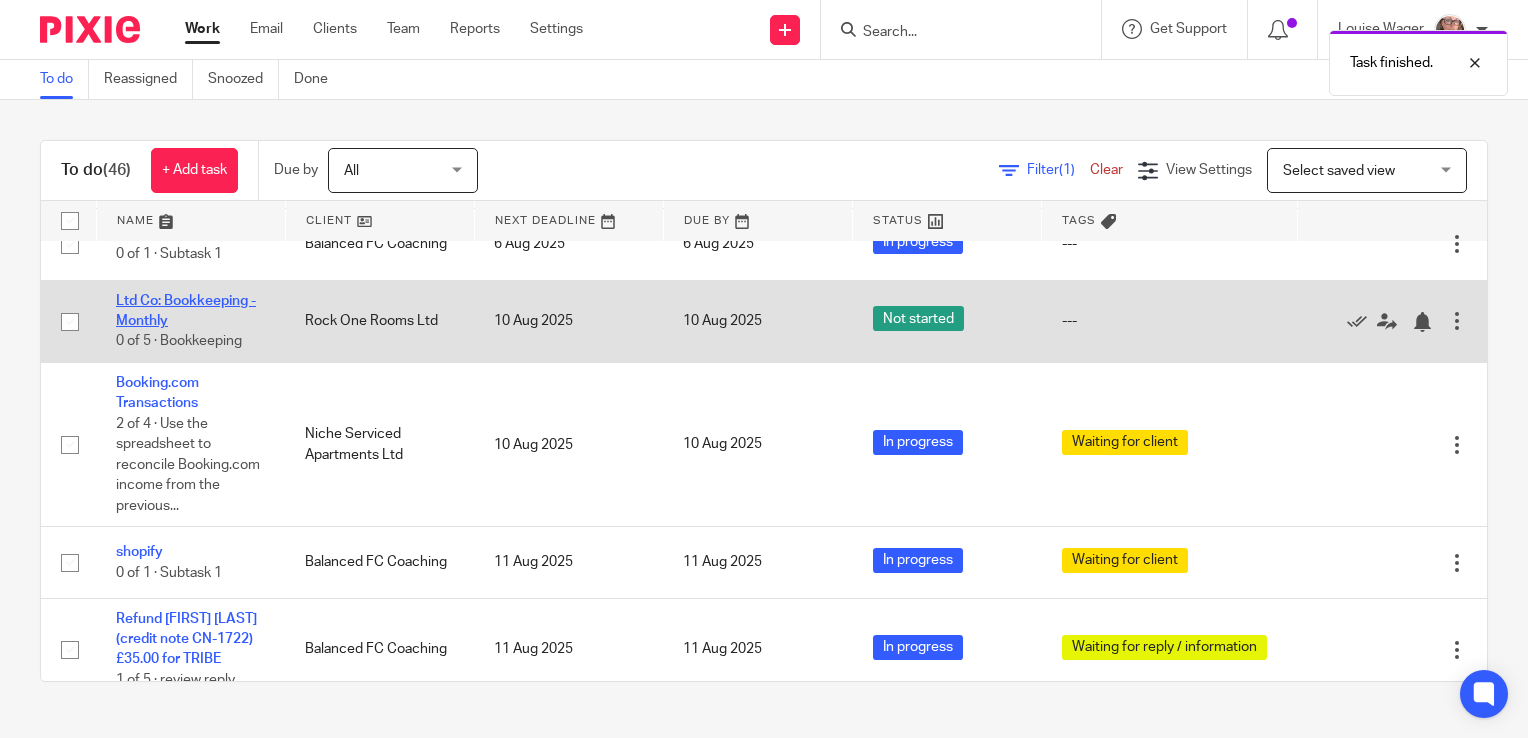 click on "Ltd Co: Bookkeeping - Monthly" at bounding box center (186, 311) 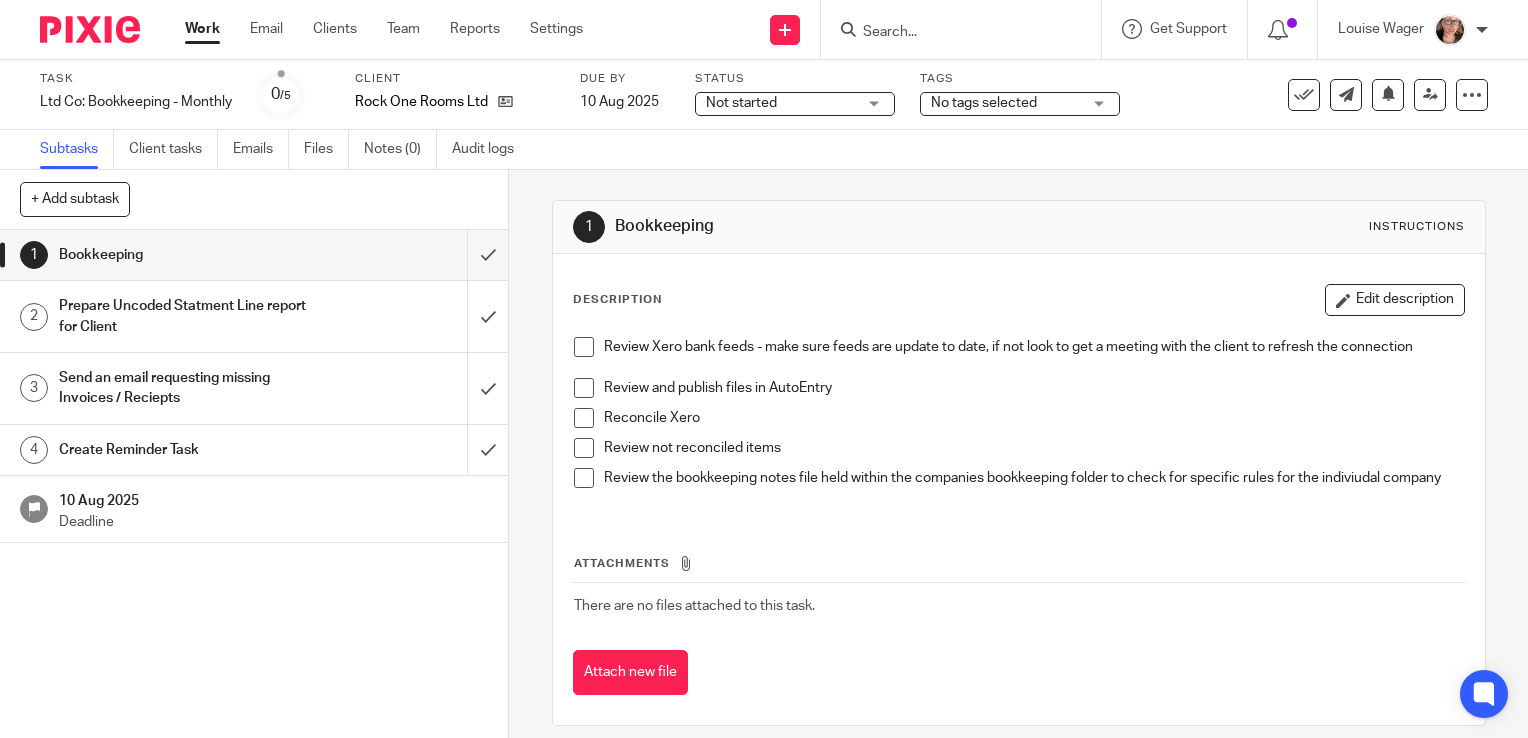 scroll, scrollTop: 0, scrollLeft: 0, axis: both 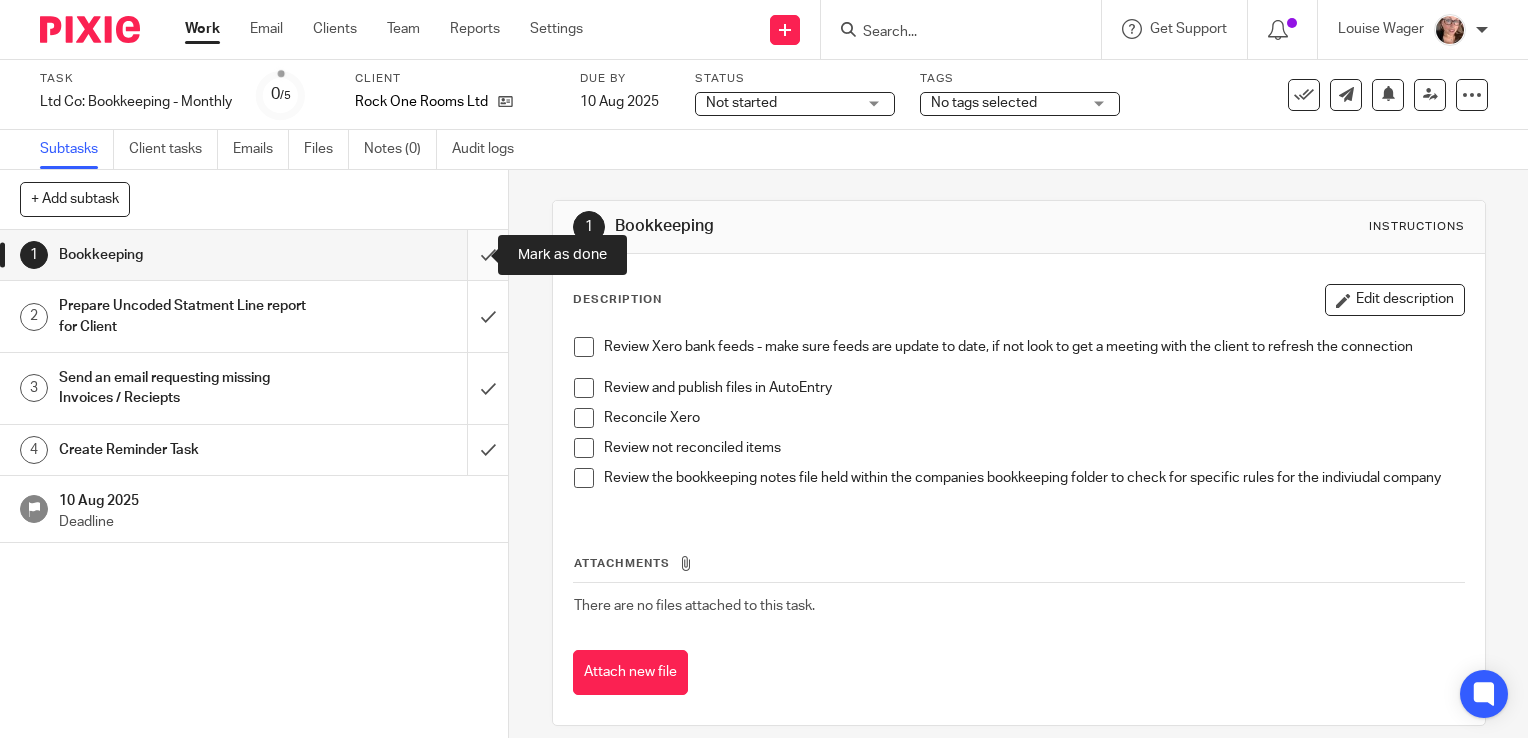 click at bounding box center (254, 255) 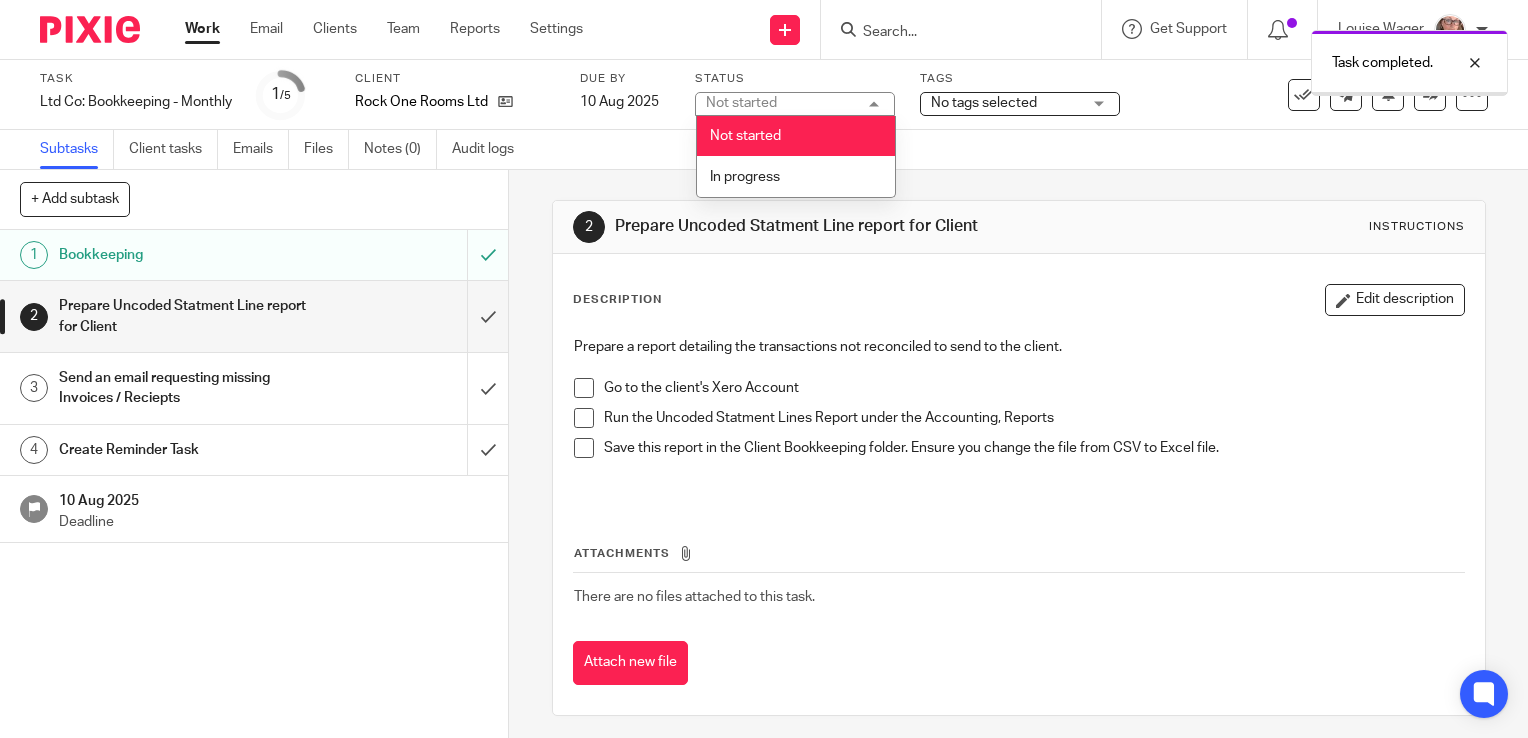 scroll, scrollTop: 0, scrollLeft: 0, axis: both 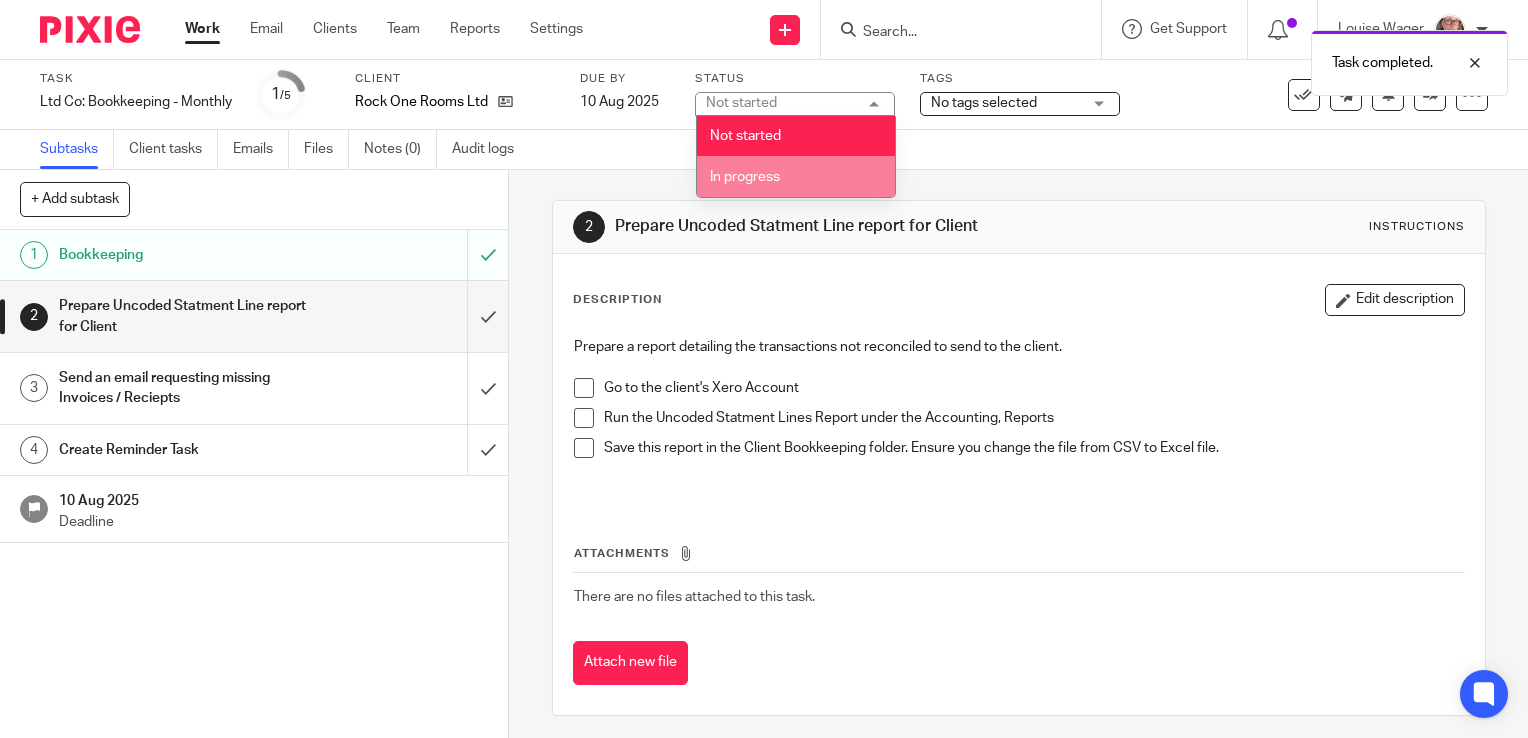 click on "In progress" at bounding box center (796, 176) 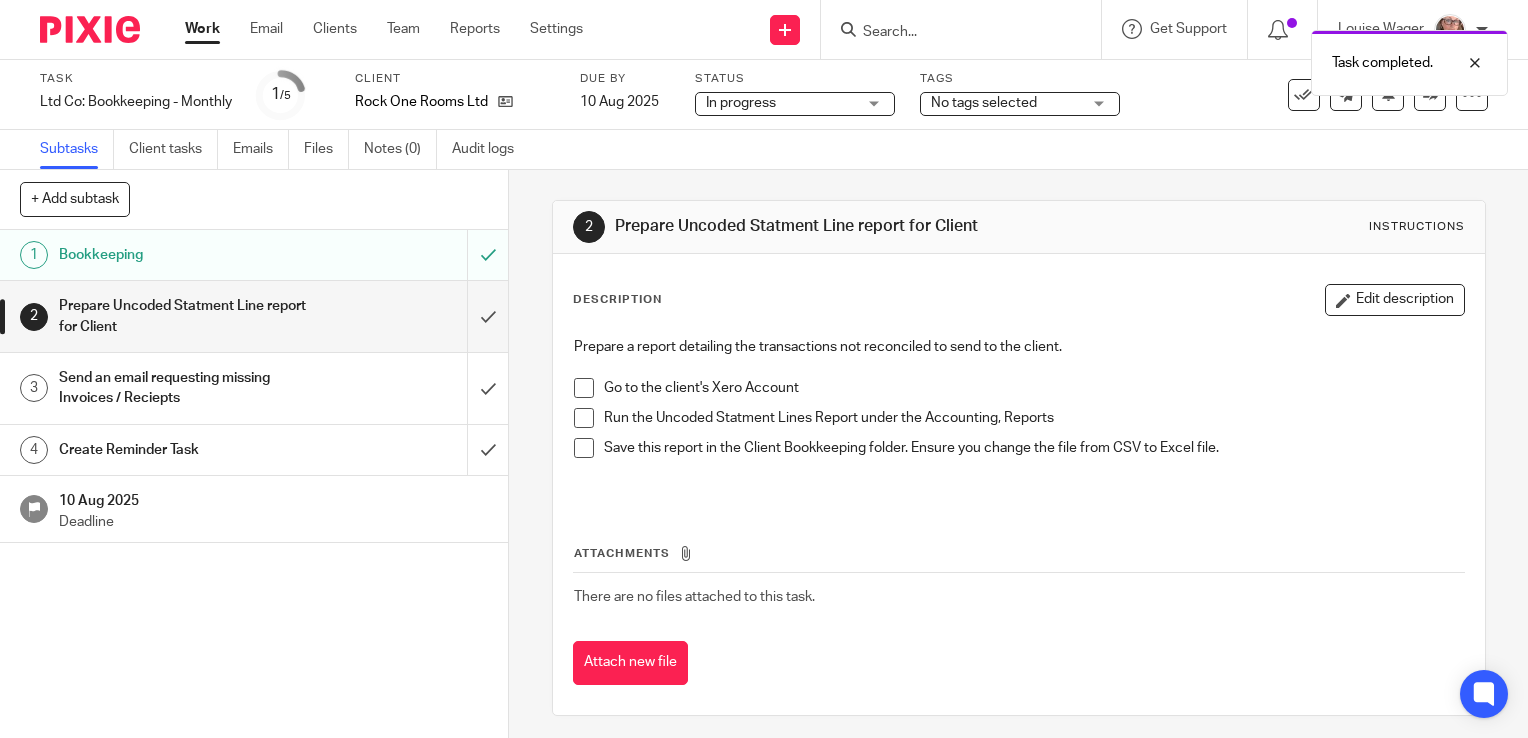 click on "No tags selected" at bounding box center [984, 103] 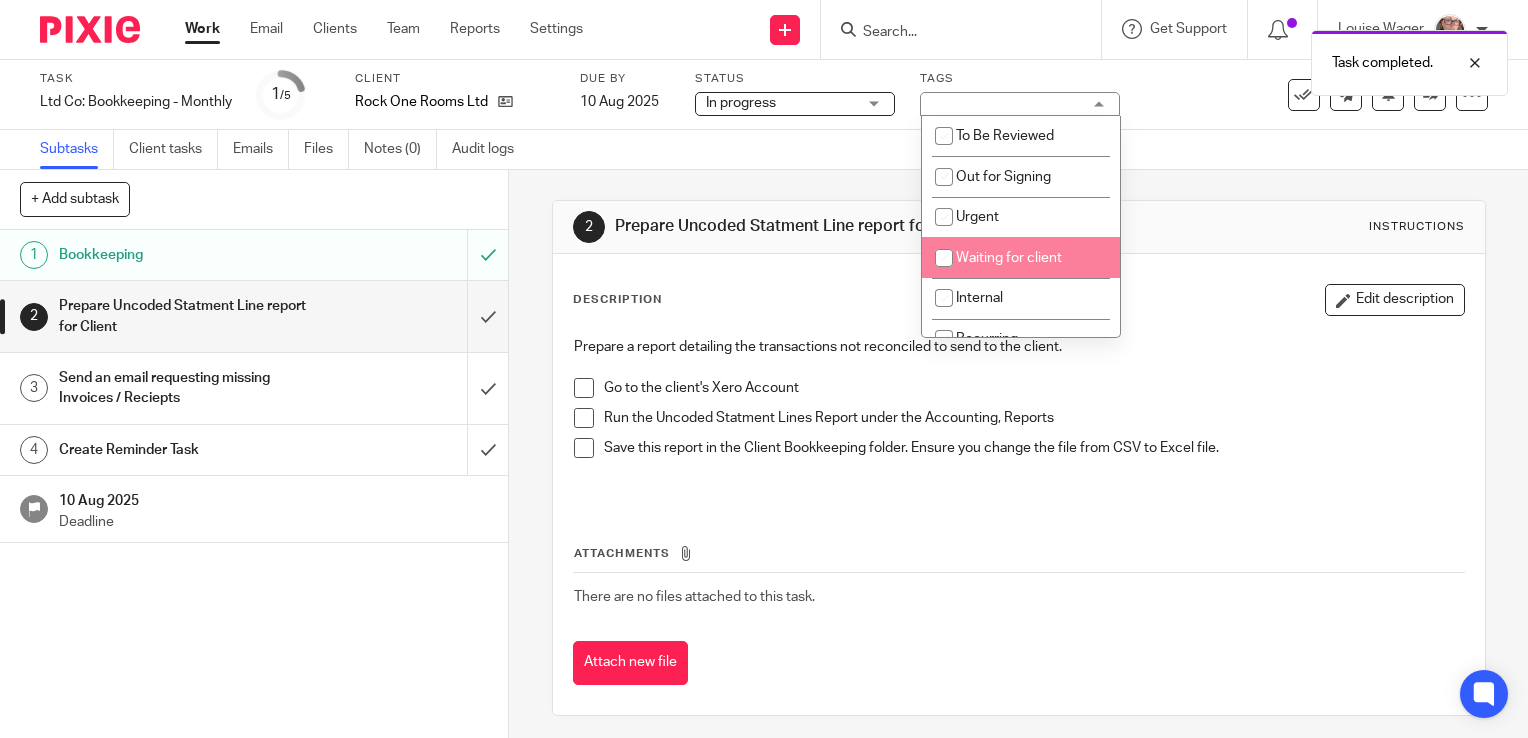 click at bounding box center [944, 258] 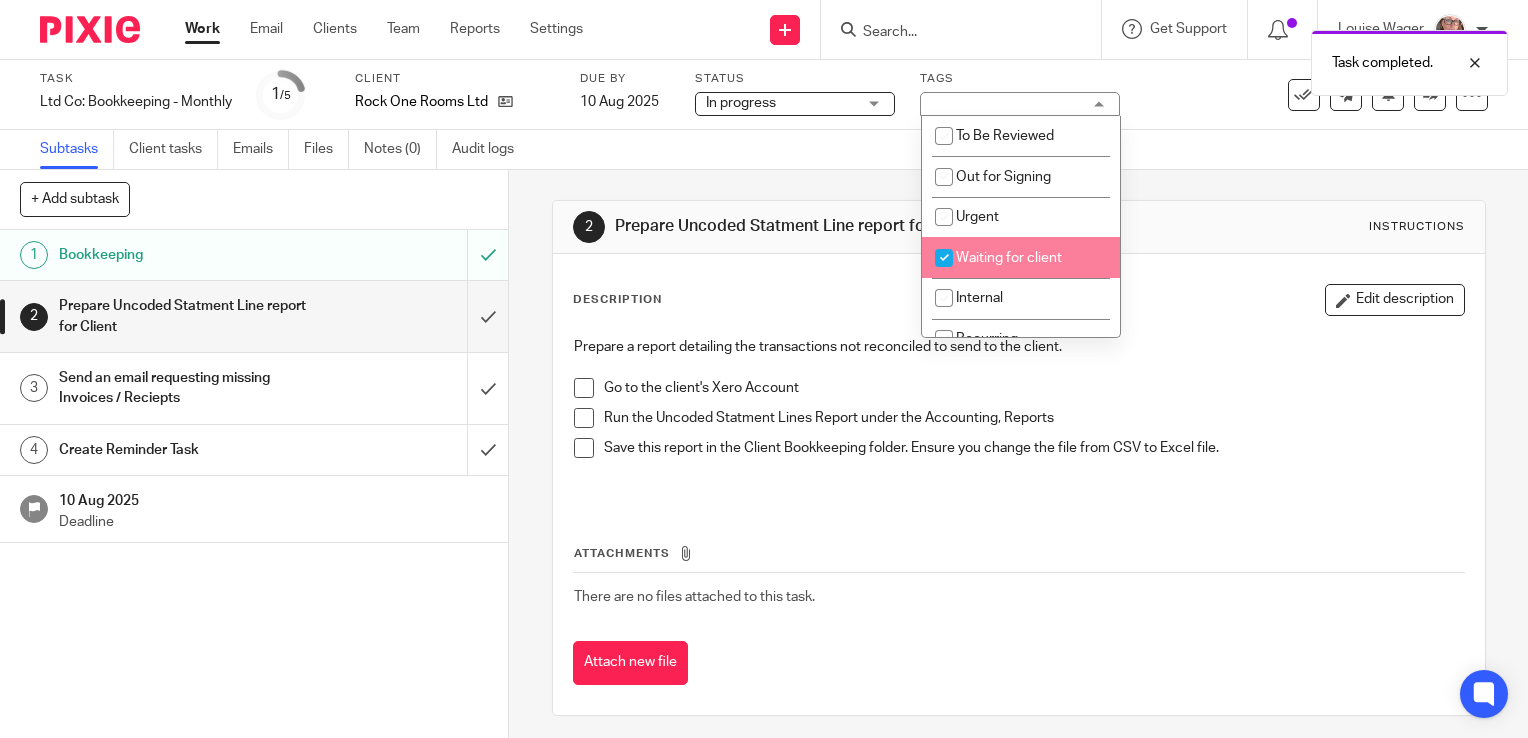 checkbox on "true" 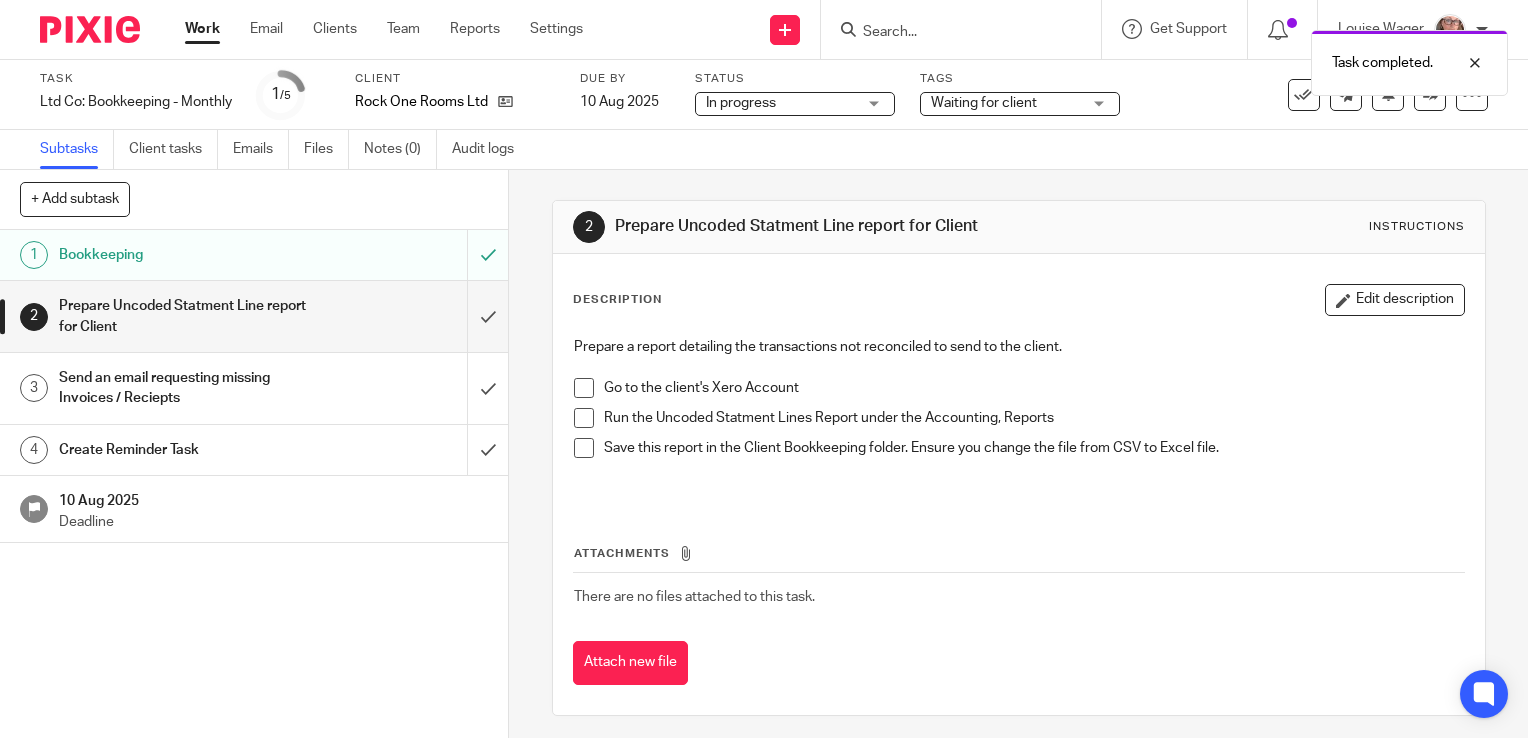 click on "In progress" at bounding box center [781, 103] 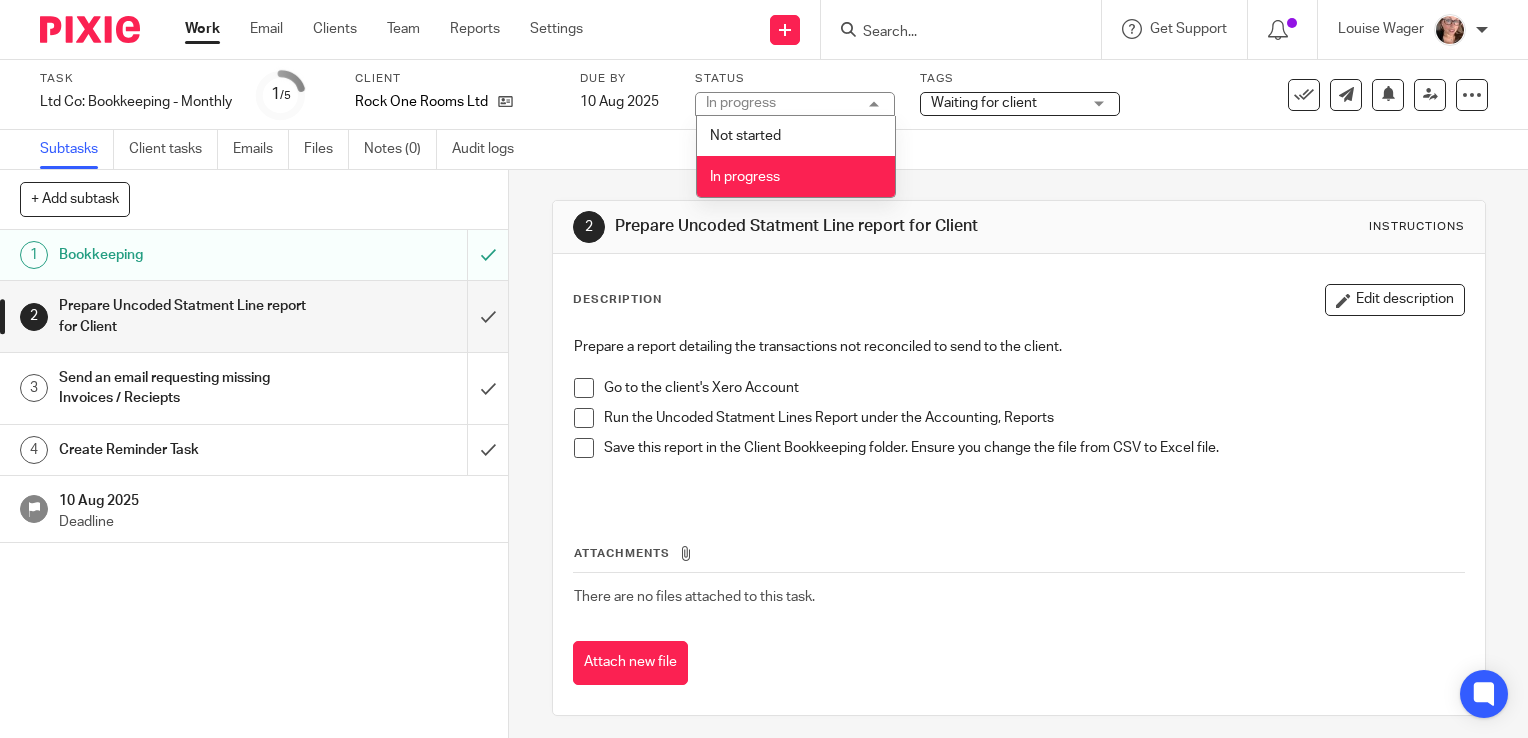 click on "Task
Ltd Co: Bookkeeping - Monthly   Save
Ltd Co: Bookkeeping - Monthly
1 /5
Client
Rock One Rooms Ltd
Due by
10 Aug 2025
Status
In progress
In progress
Not started
In progress
2
Tags
Waiting for client
To Be Reviewed
Out for Signing
Urgent
Waiting for client
Internal
Recurring
Waiting for reply / information
See template in use
Advanced task editor     Copy task" at bounding box center (764, 95) 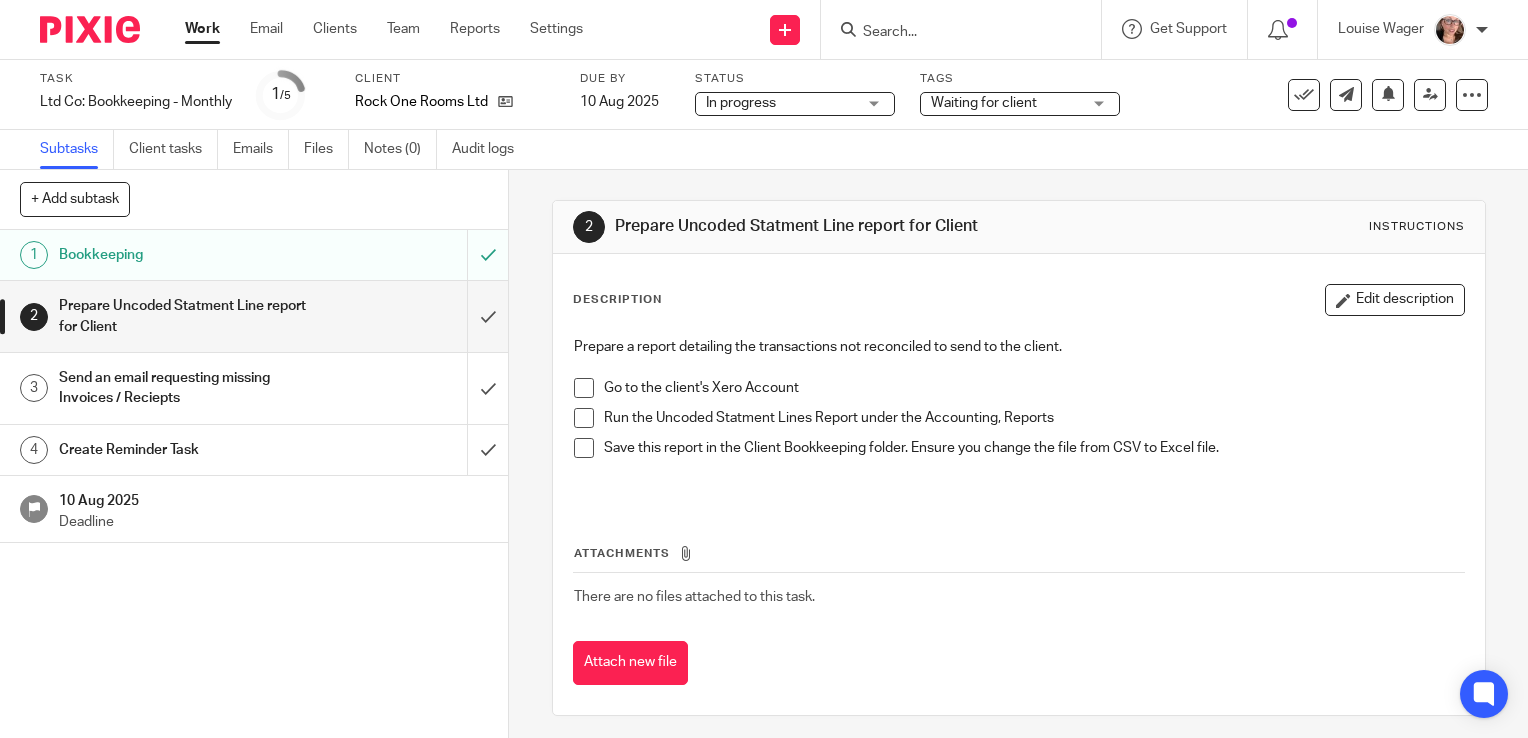 click on "Work" at bounding box center [202, 29] 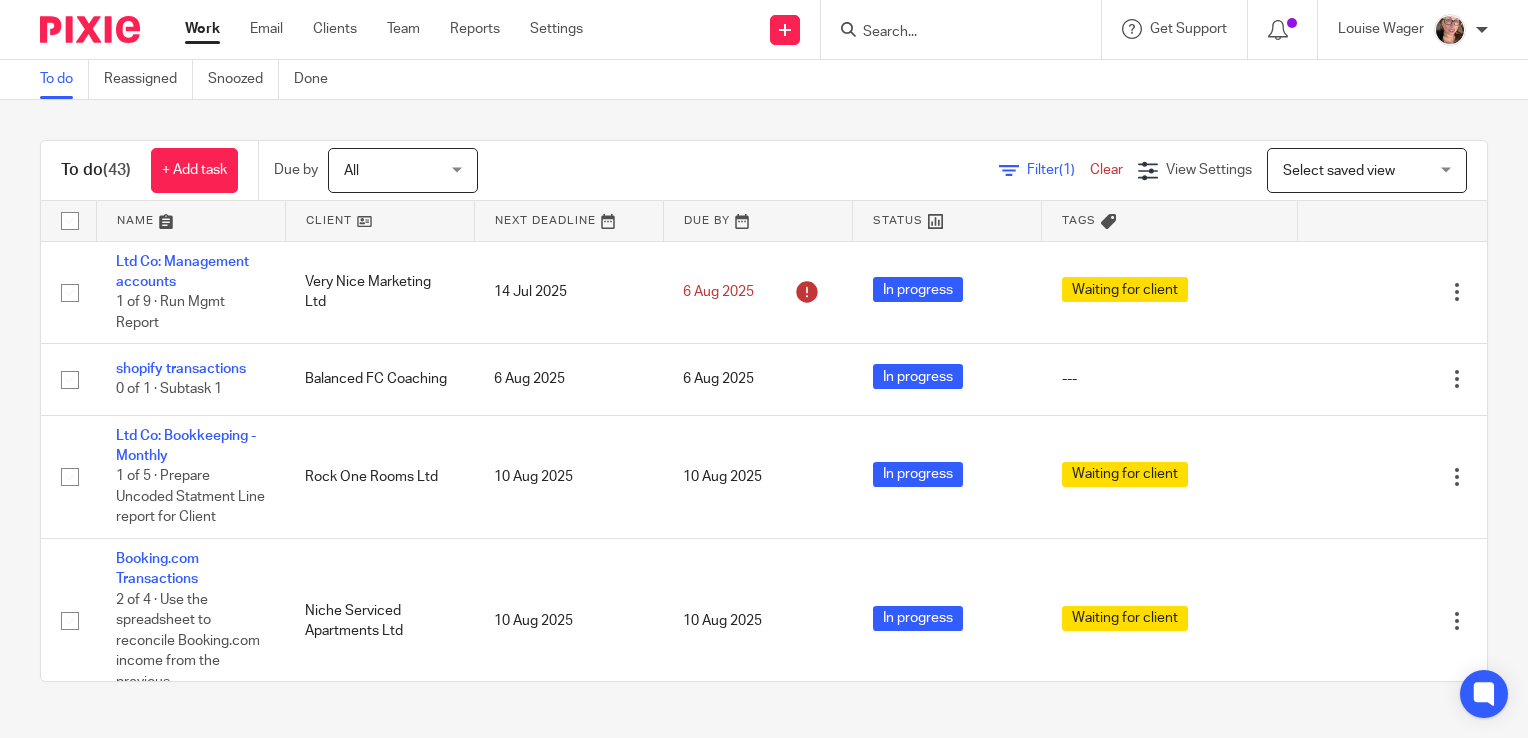 scroll, scrollTop: 0, scrollLeft: 0, axis: both 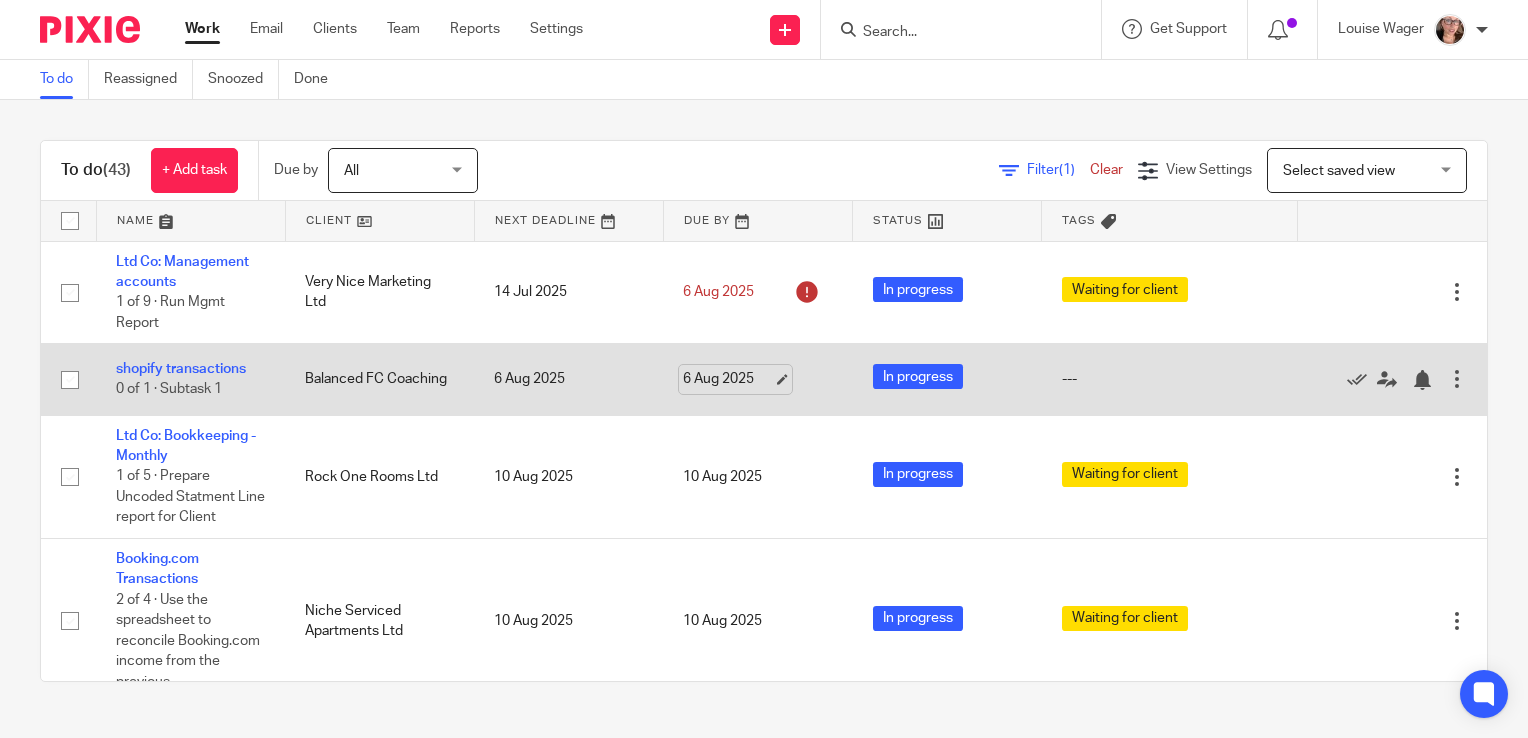 click on "6 Aug 2025" 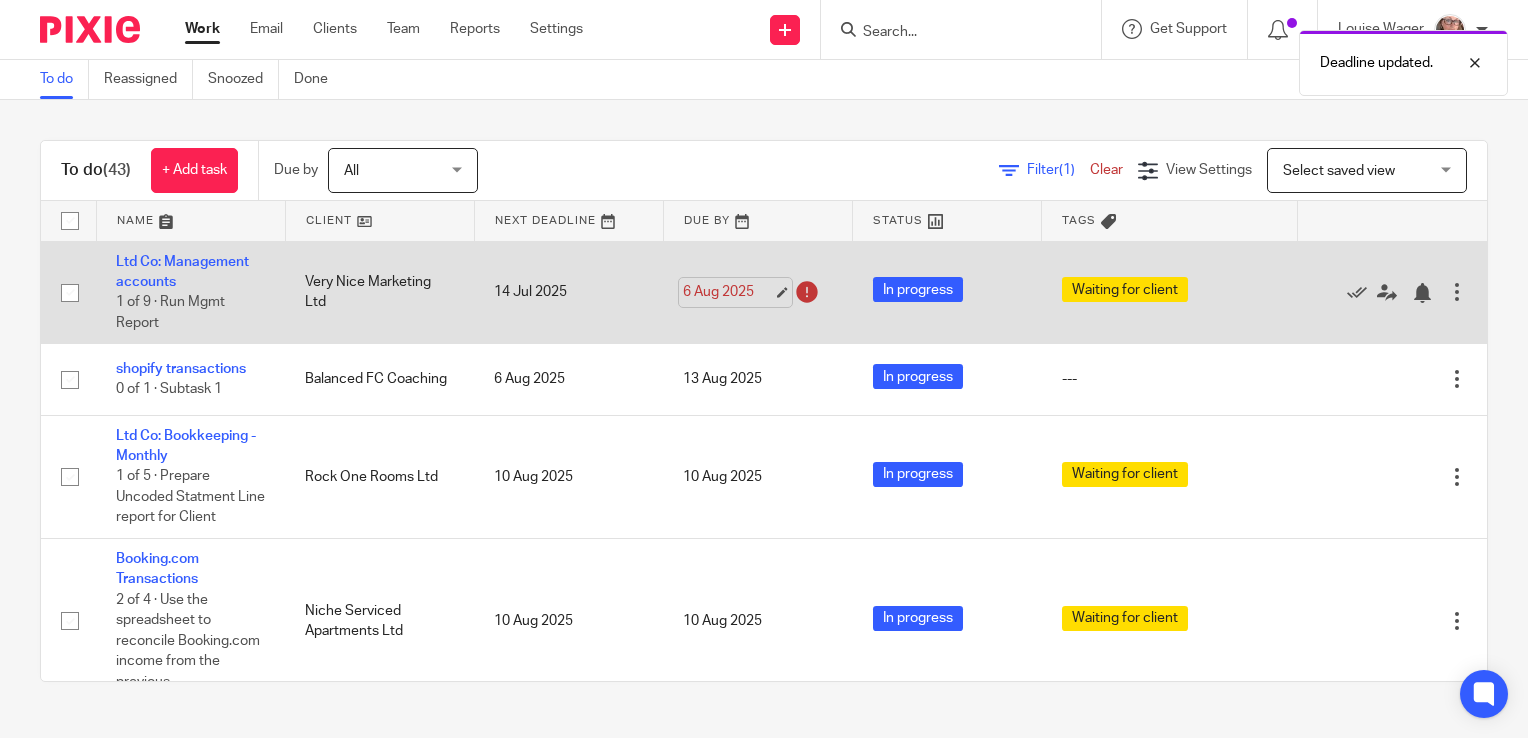 click on "6 Aug 2025" 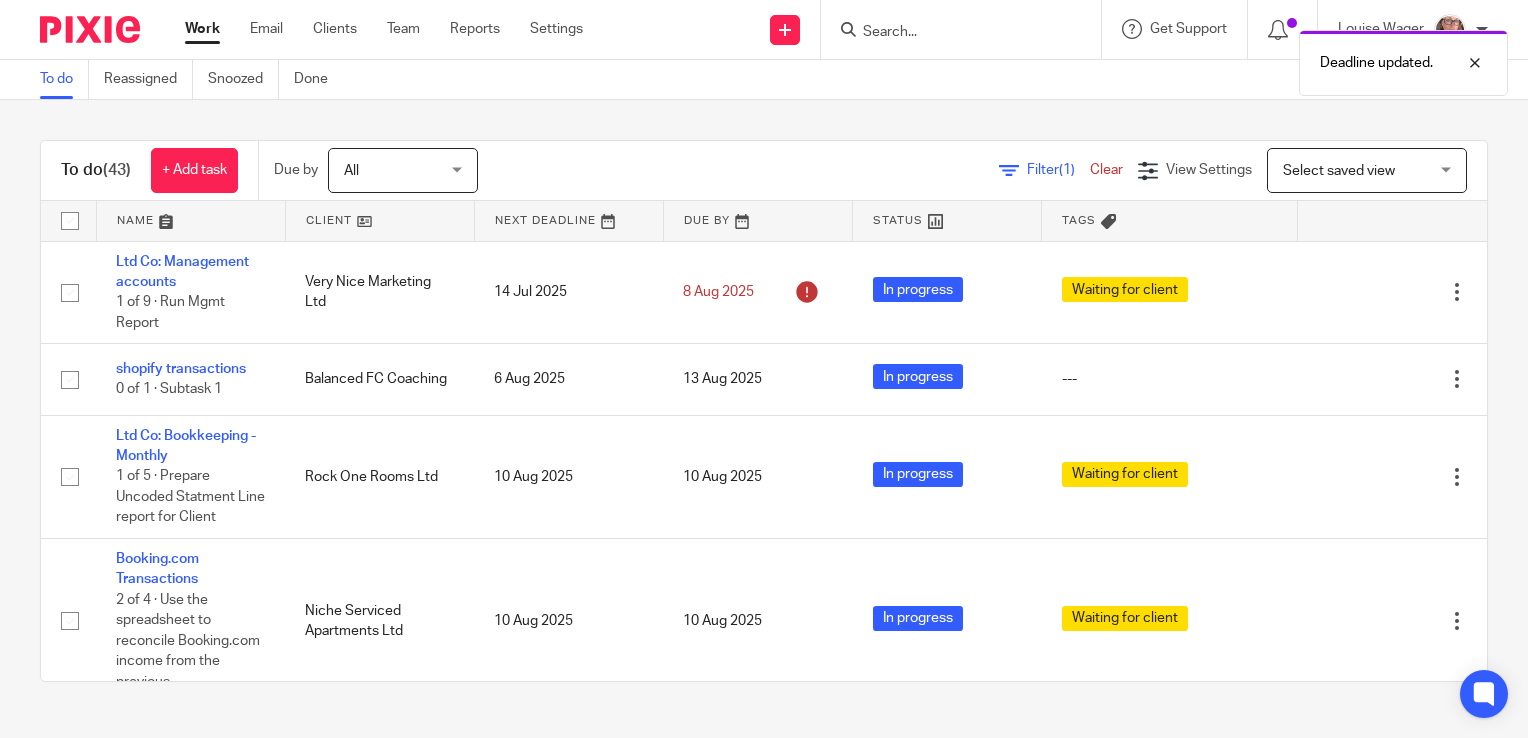 click on "Filter
(1) Clear     View Settings   View Settings     (1) Filters   Clear   Save     Manage saved views
Select saved view
Select saved view
Select saved view" 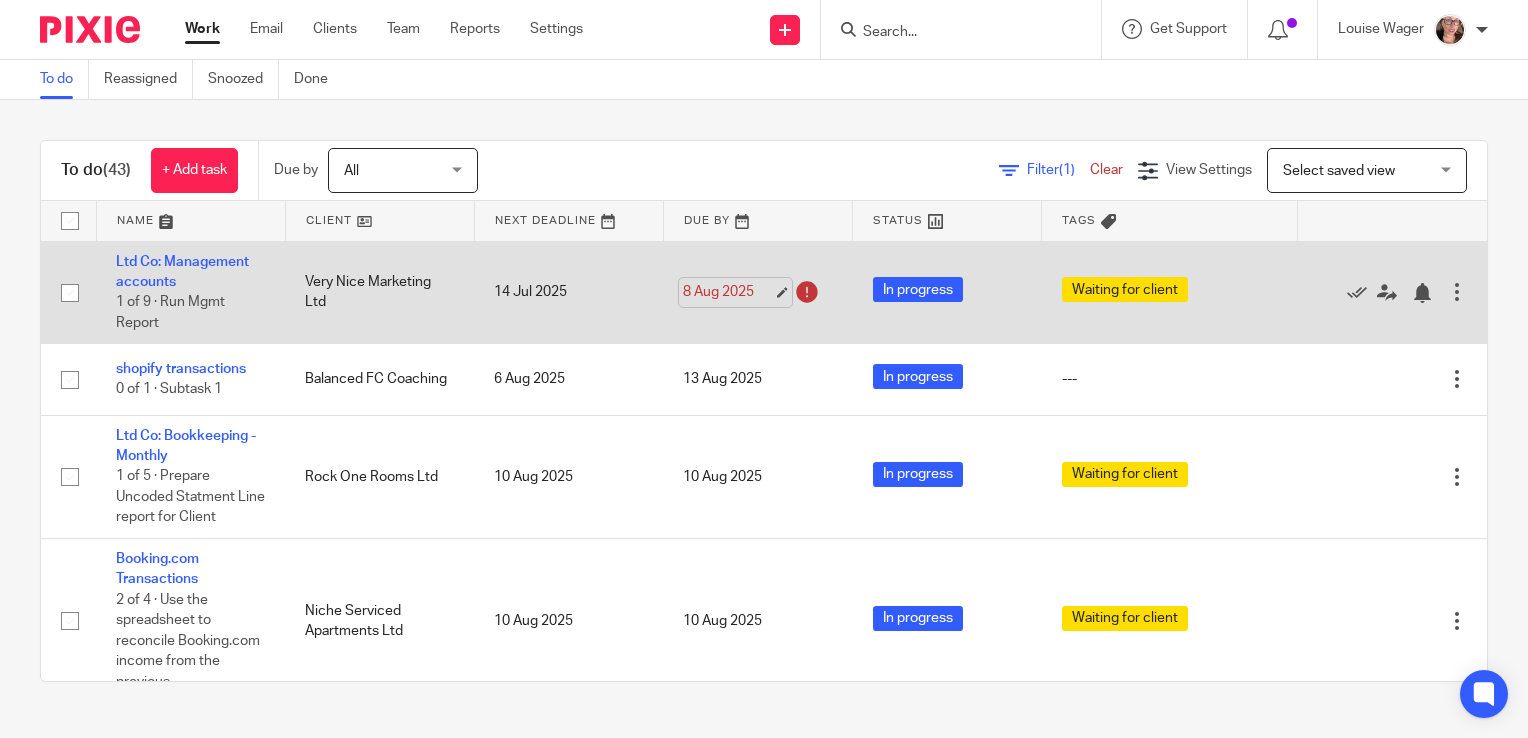 click on "8 Aug 2025" 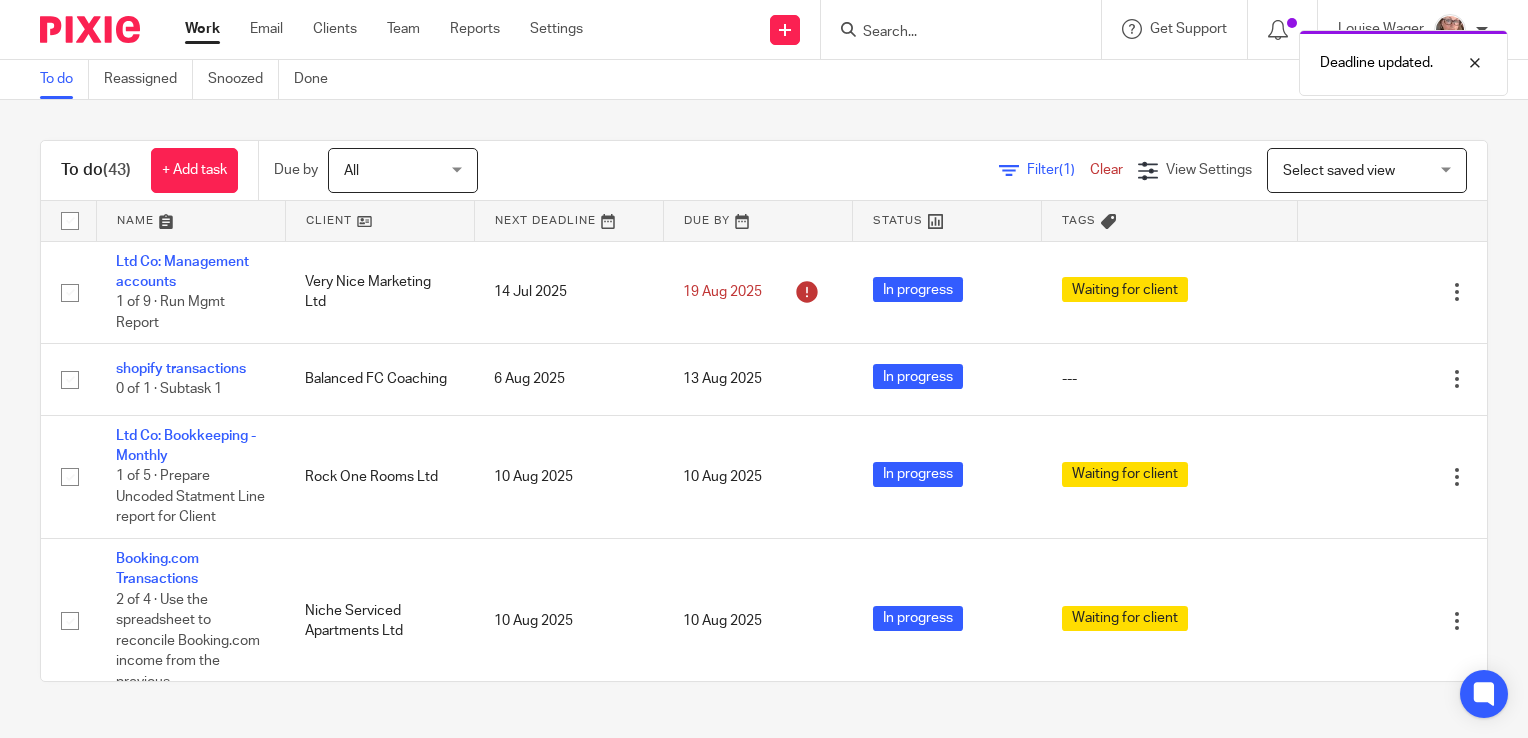 click on "Filter
(1) Clear     View Settings   View Settings     (1) Filters   Clear   Save     Manage saved views
Select saved view
Select saved view
Select saved view" 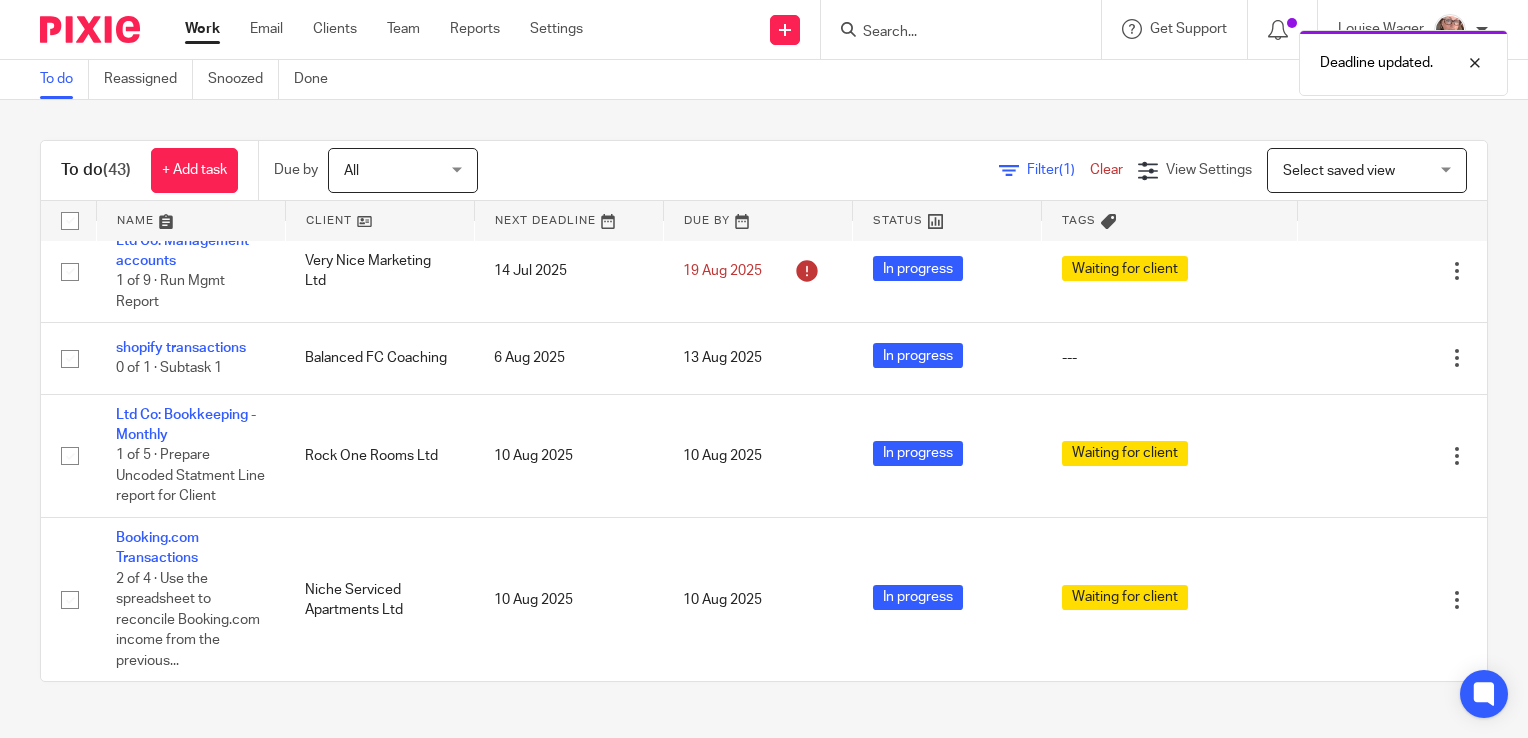 scroll, scrollTop: 0, scrollLeft: 0, axis: both 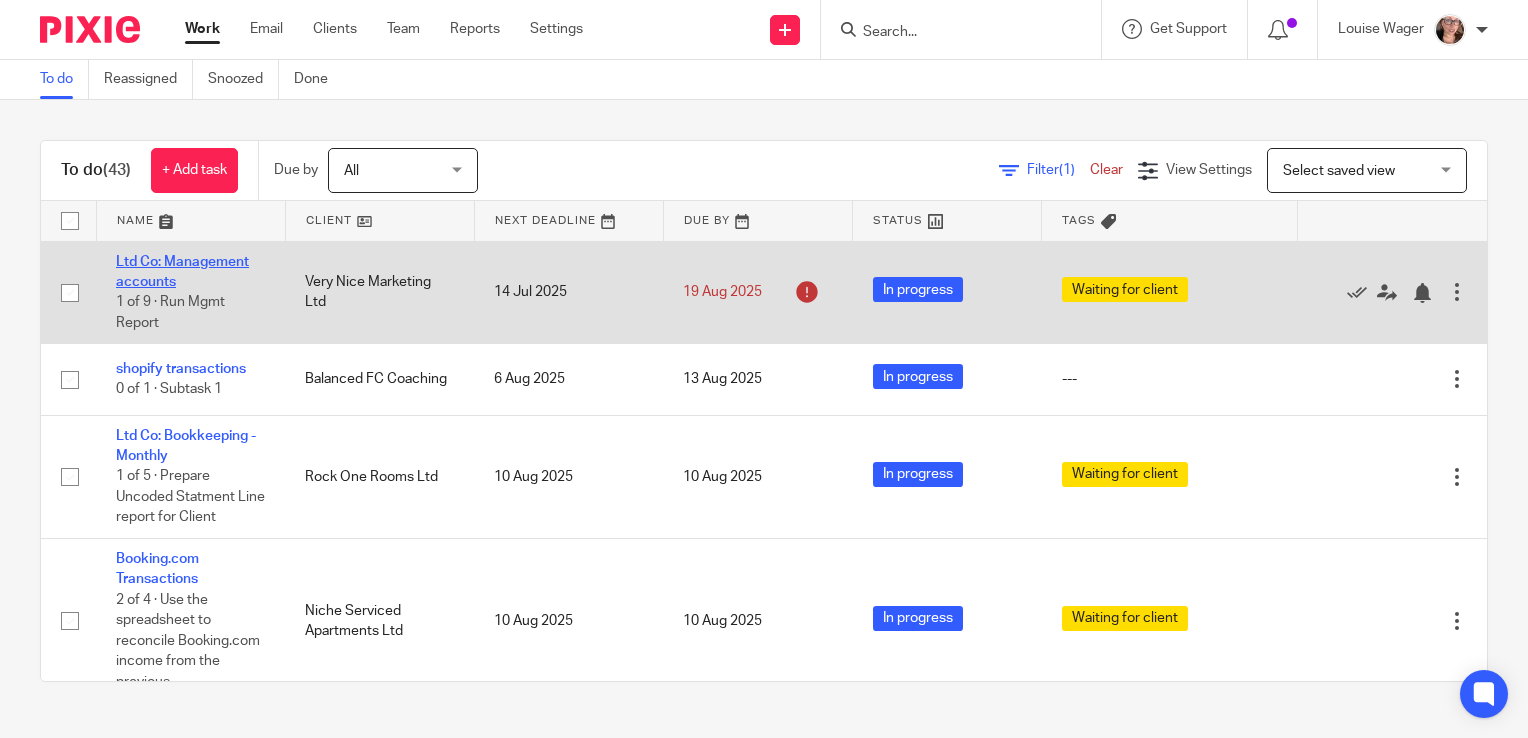 click on "Ltd Co: Management accounts" 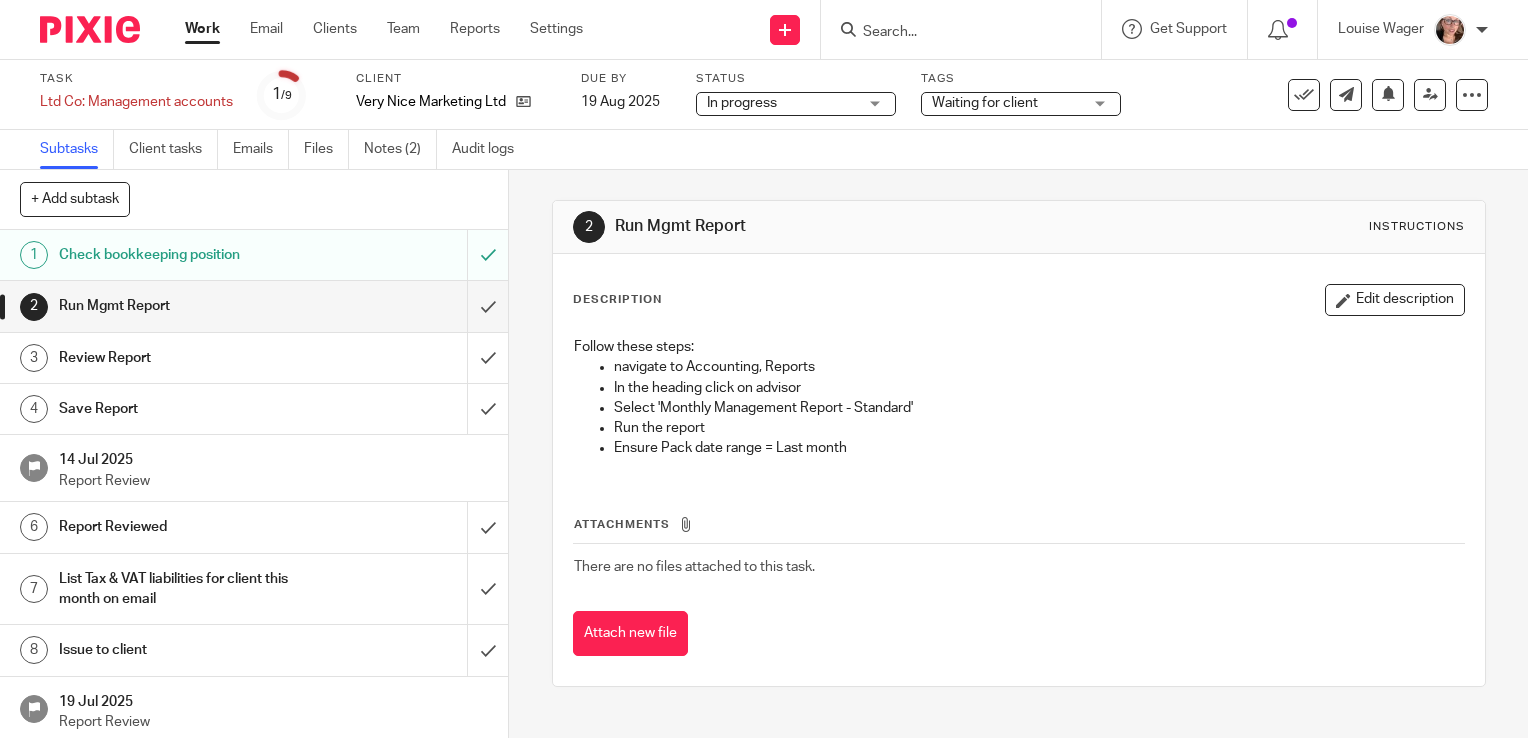 scroll, scrollTop: 0, scrollLeft: 0, axis: both 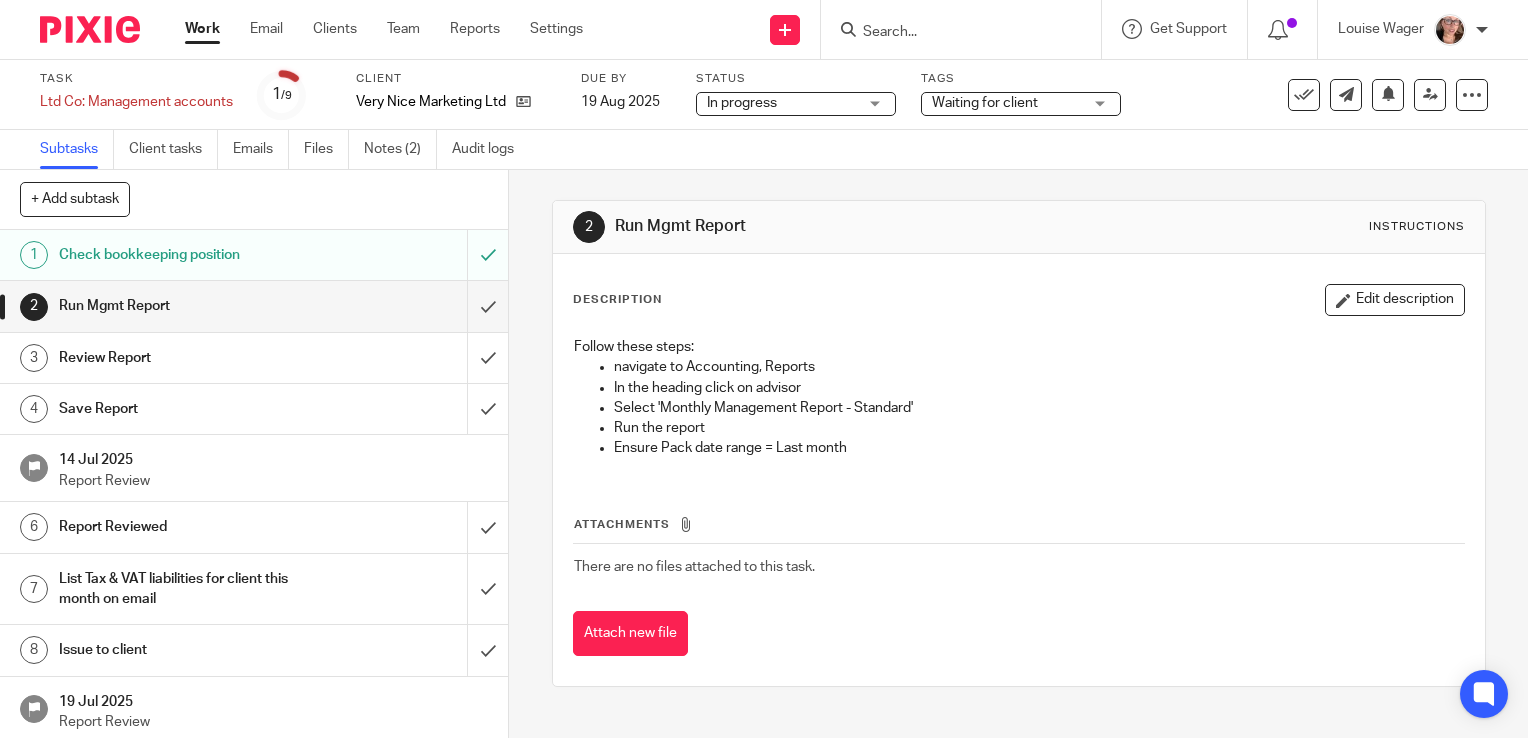 click on "Work" at bounding box center [202, 29] 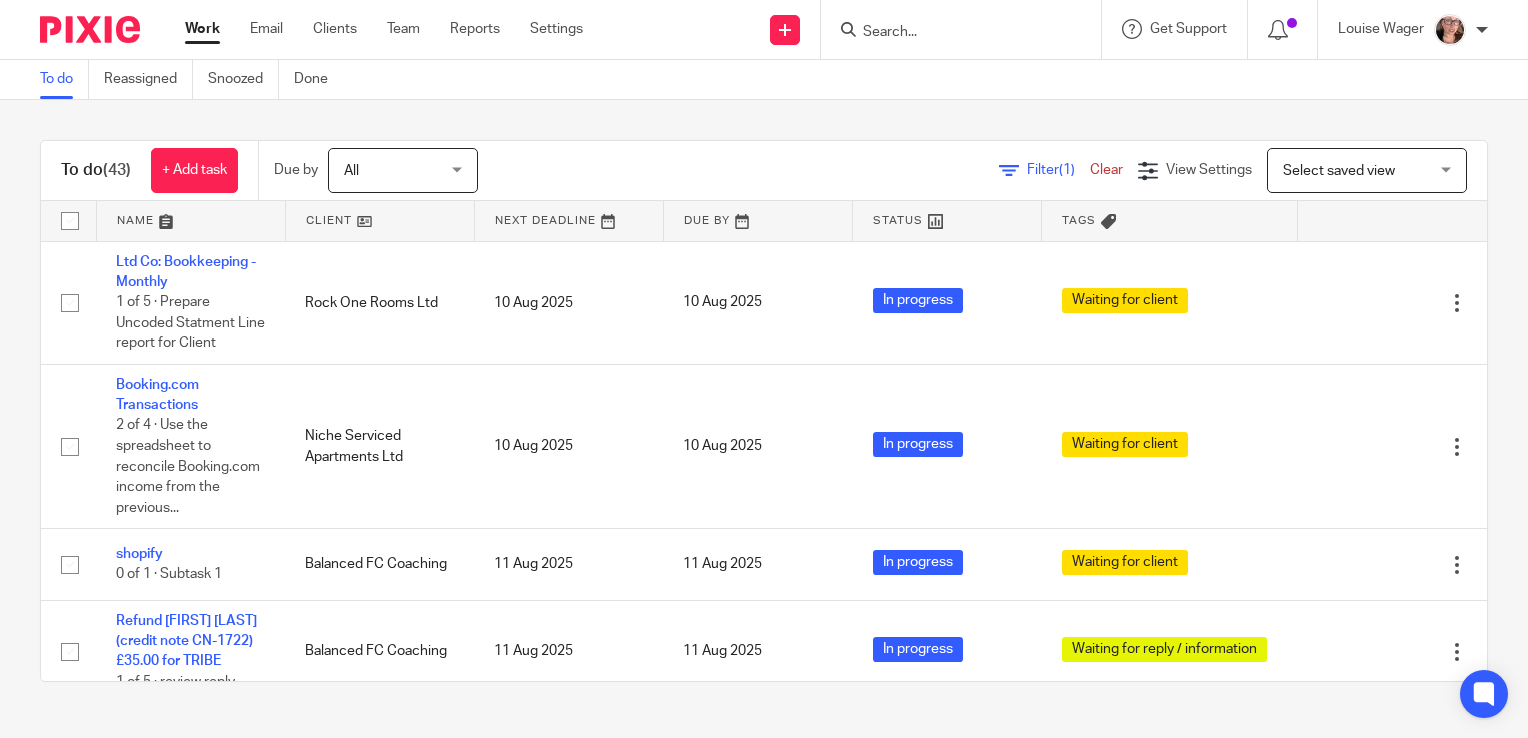 scroll, scrollTop: 0, scrollLeft: 0, axis: both 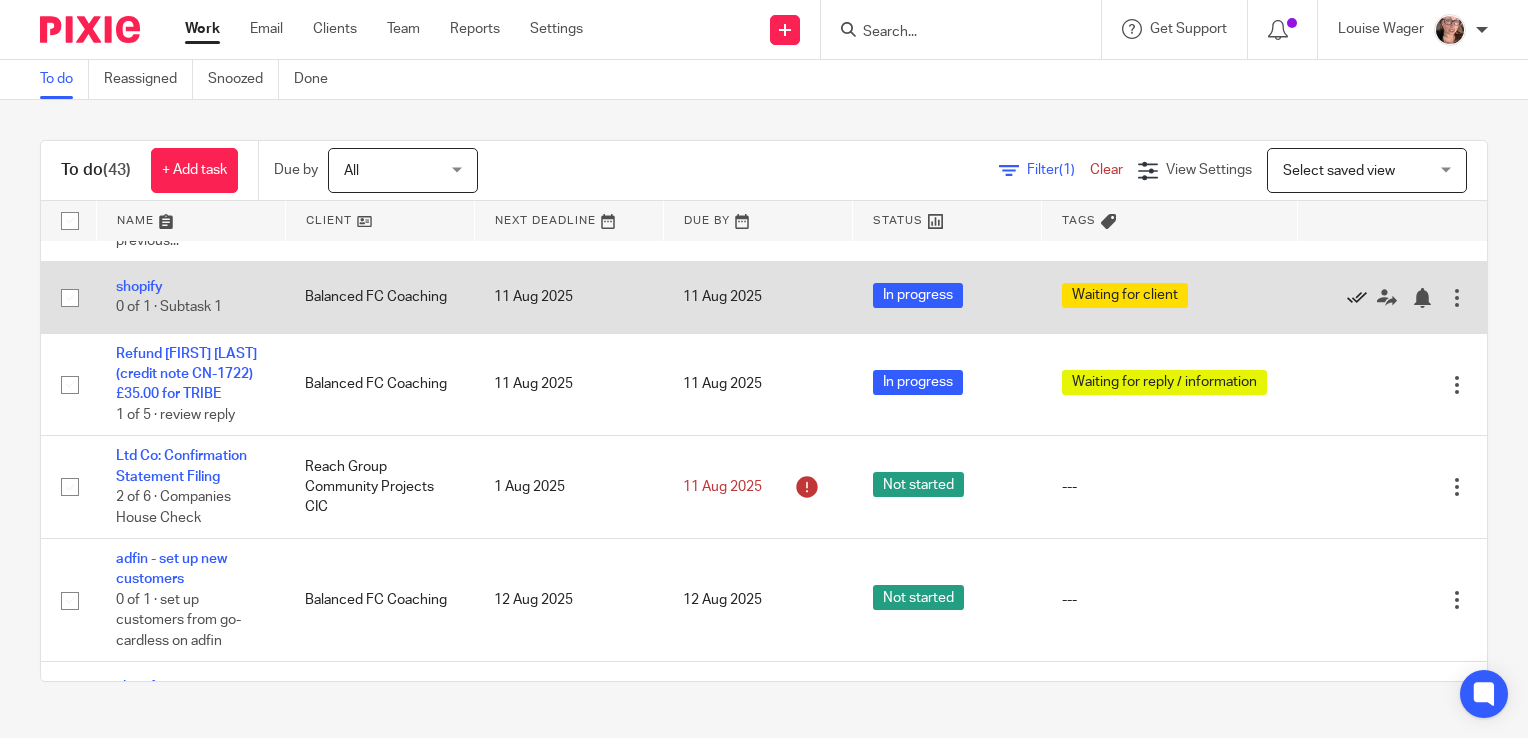 click at bounding box center (1357, 298) 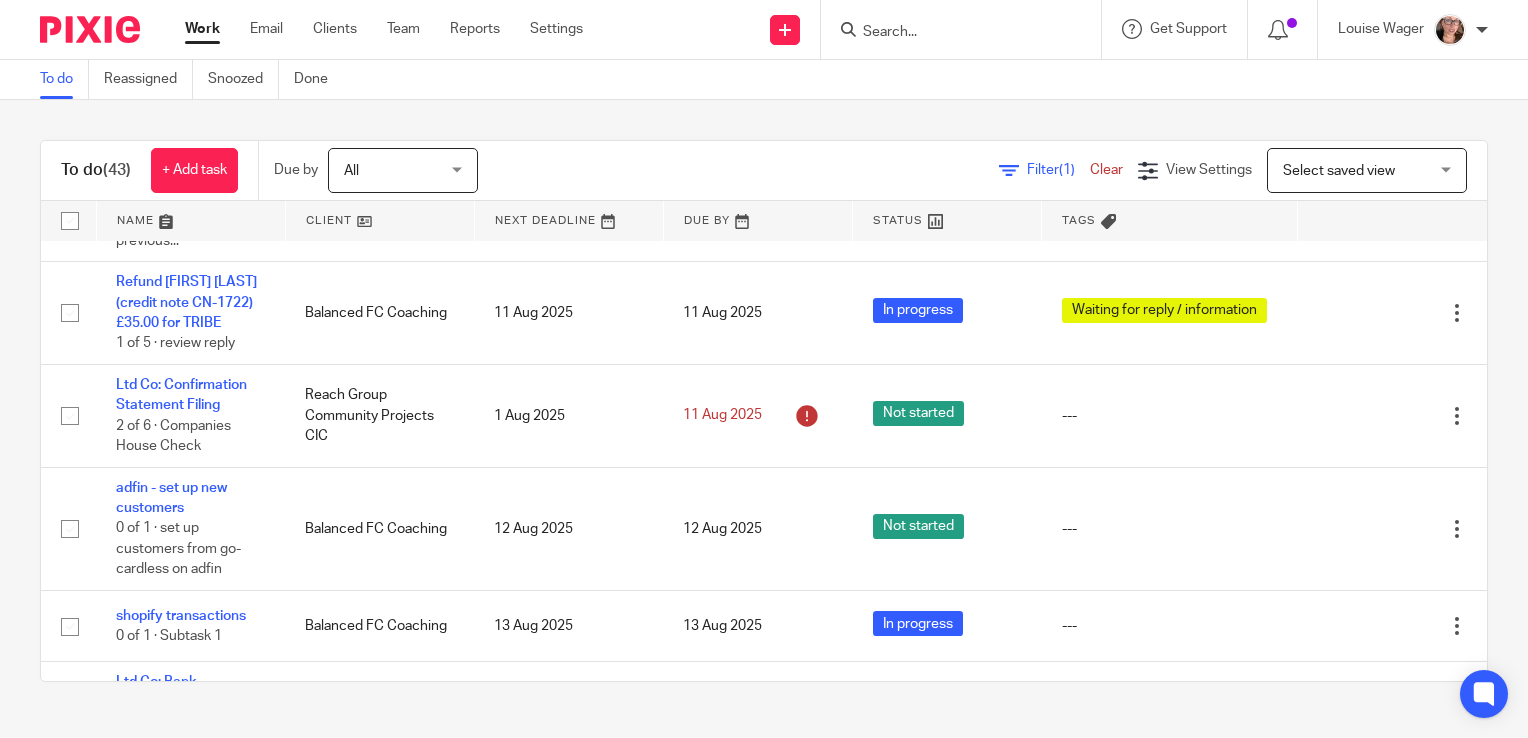 scroll, scrollTop: 687, scrollLeft: 0, axis: vertical 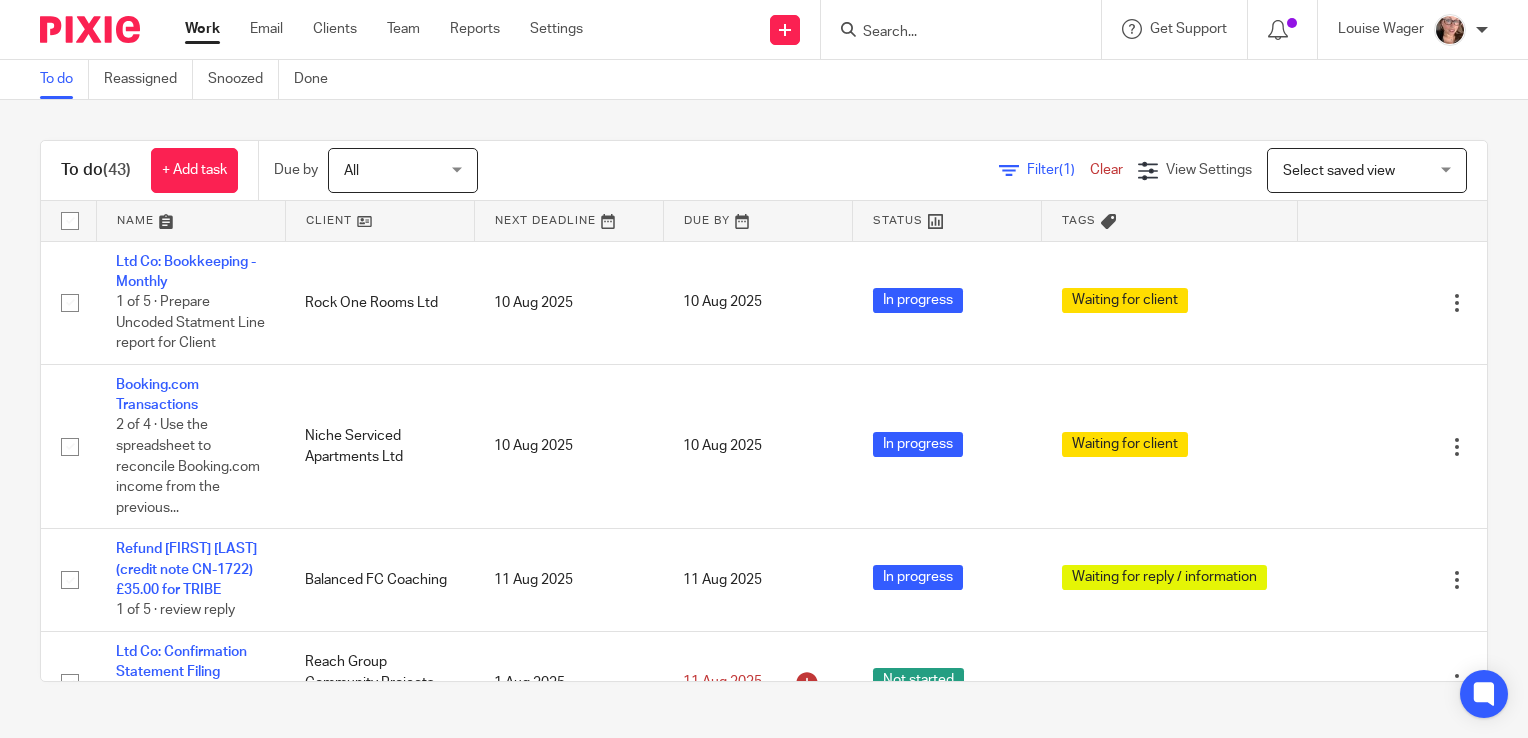 click on "Work
Email
Clients
Team
Reports
Settings" at bounding box center (399, 29) 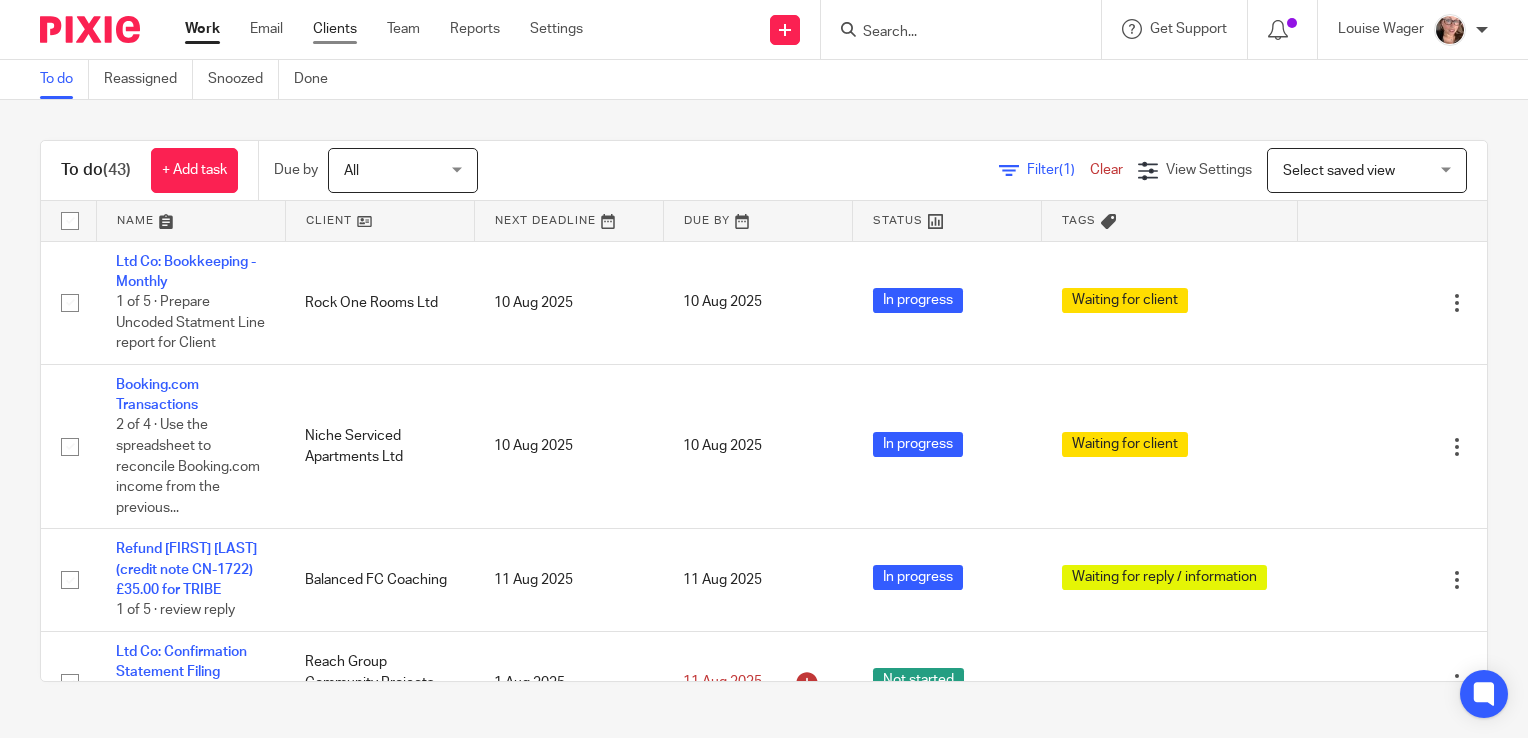 click on "Clients" at bounding box center (335, 29) 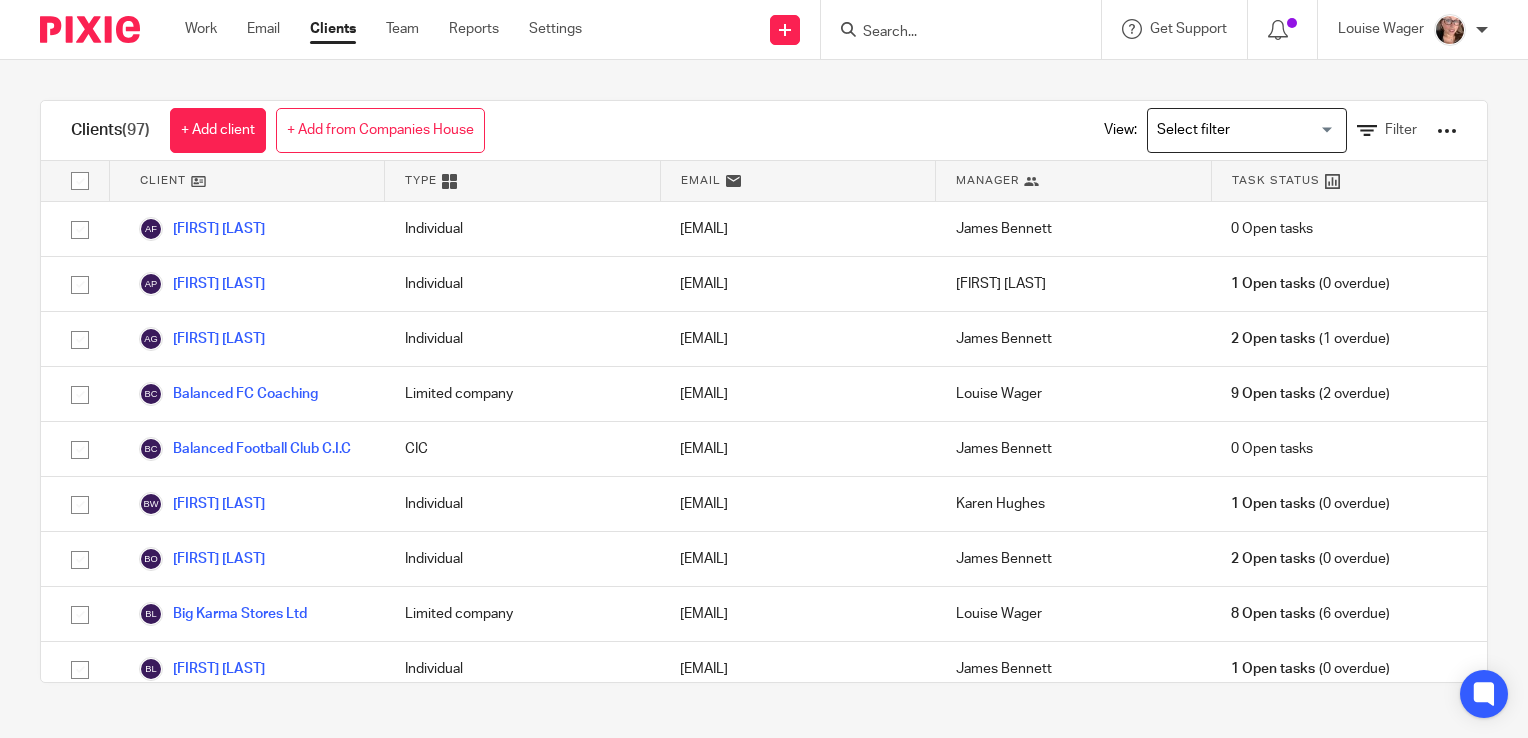 scroll, scrollTop: 0, scrollLeft: 0, axis: both 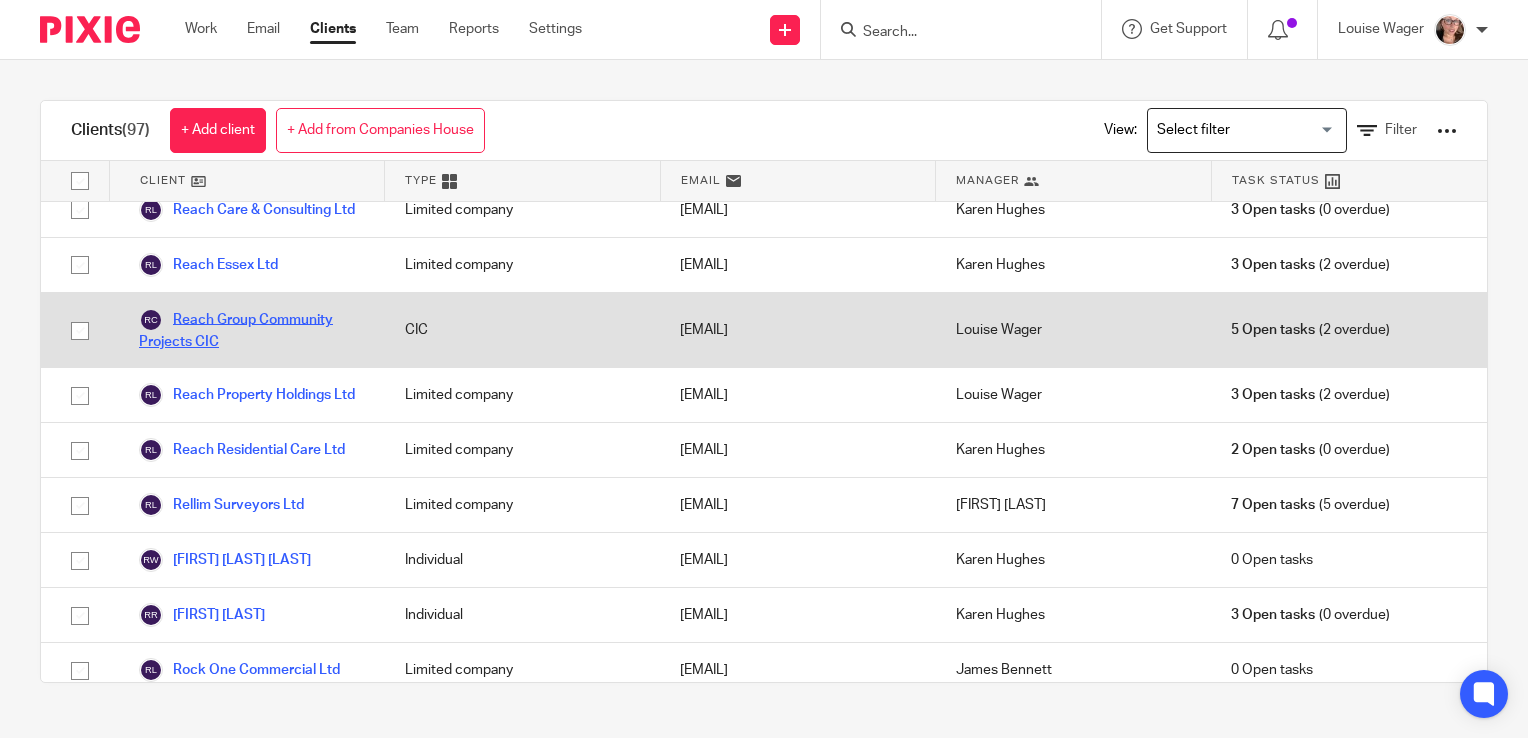 click on "Reach Group Community Projects CIC" at bounding box center (252, 330) 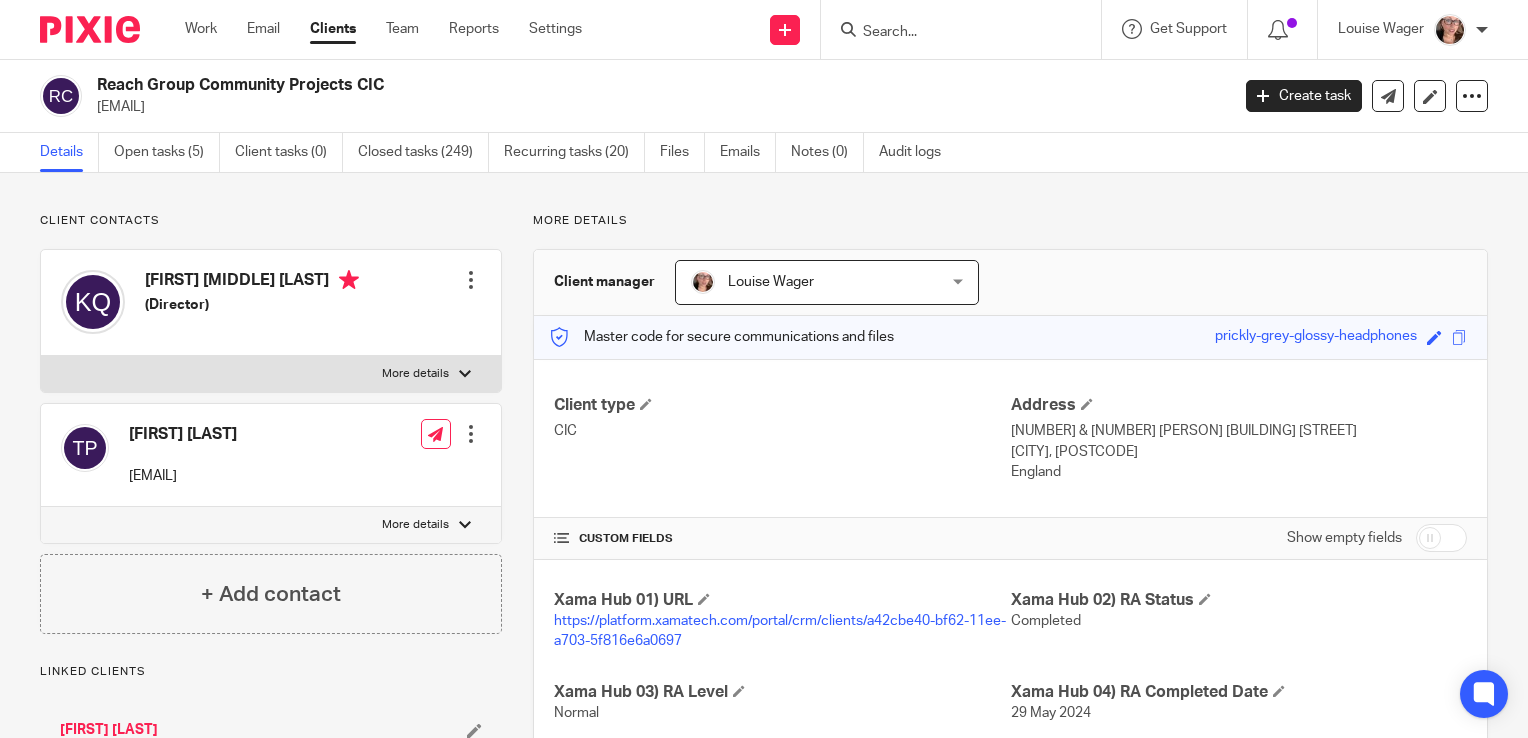 scroll, scrollTop: 0, scrollLeft: 0, axis: both 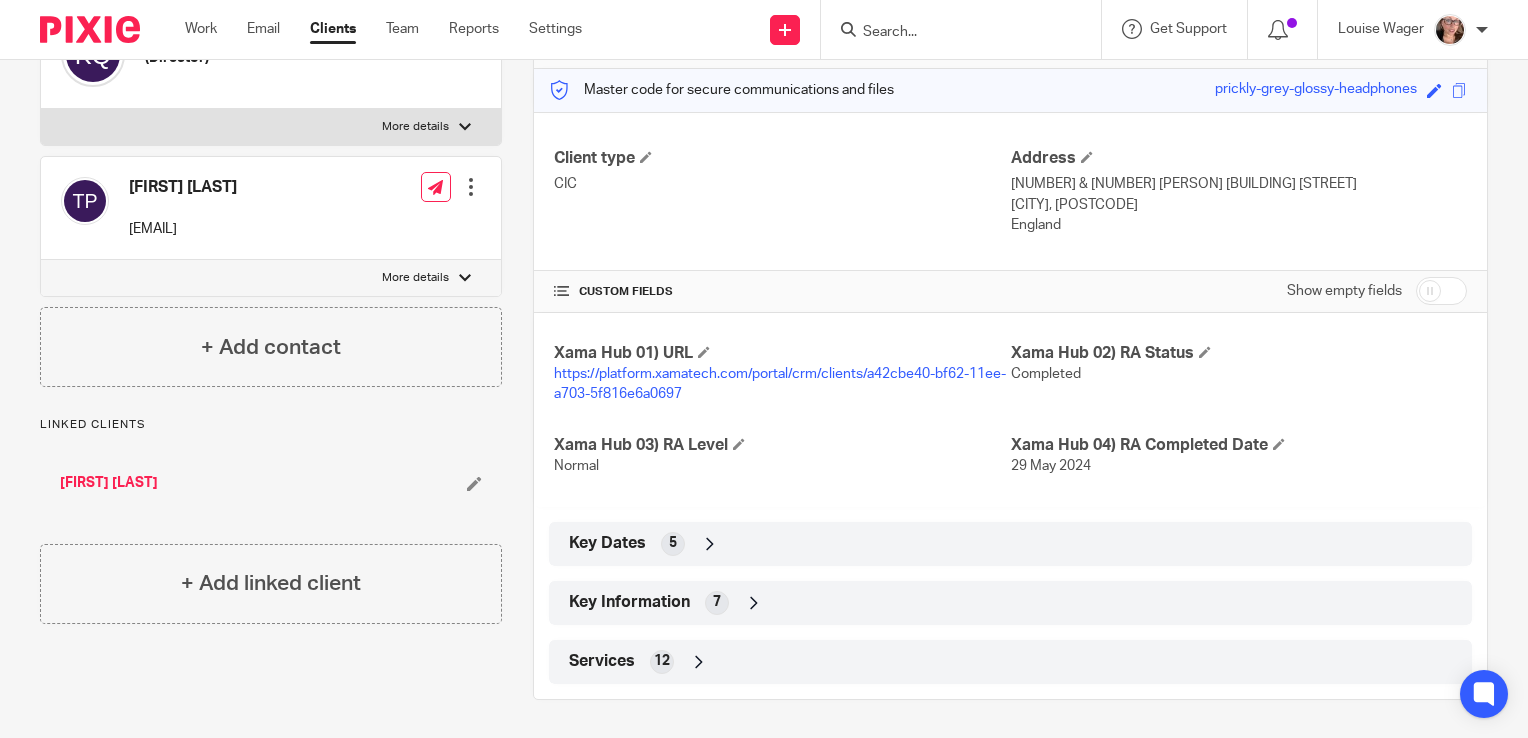 click at bounding box center [754, 603] 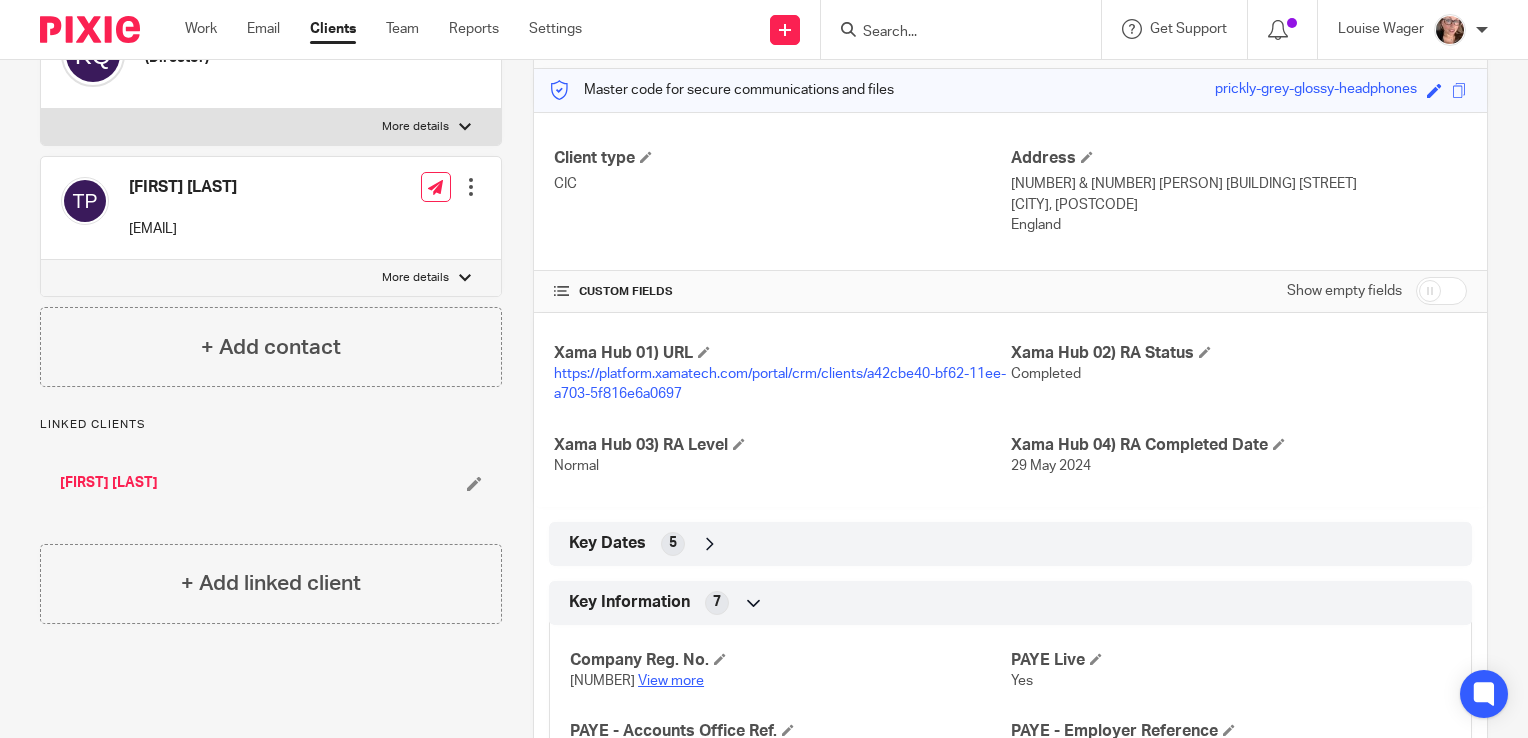 click on "View more" at bounding box center (671, 681) 